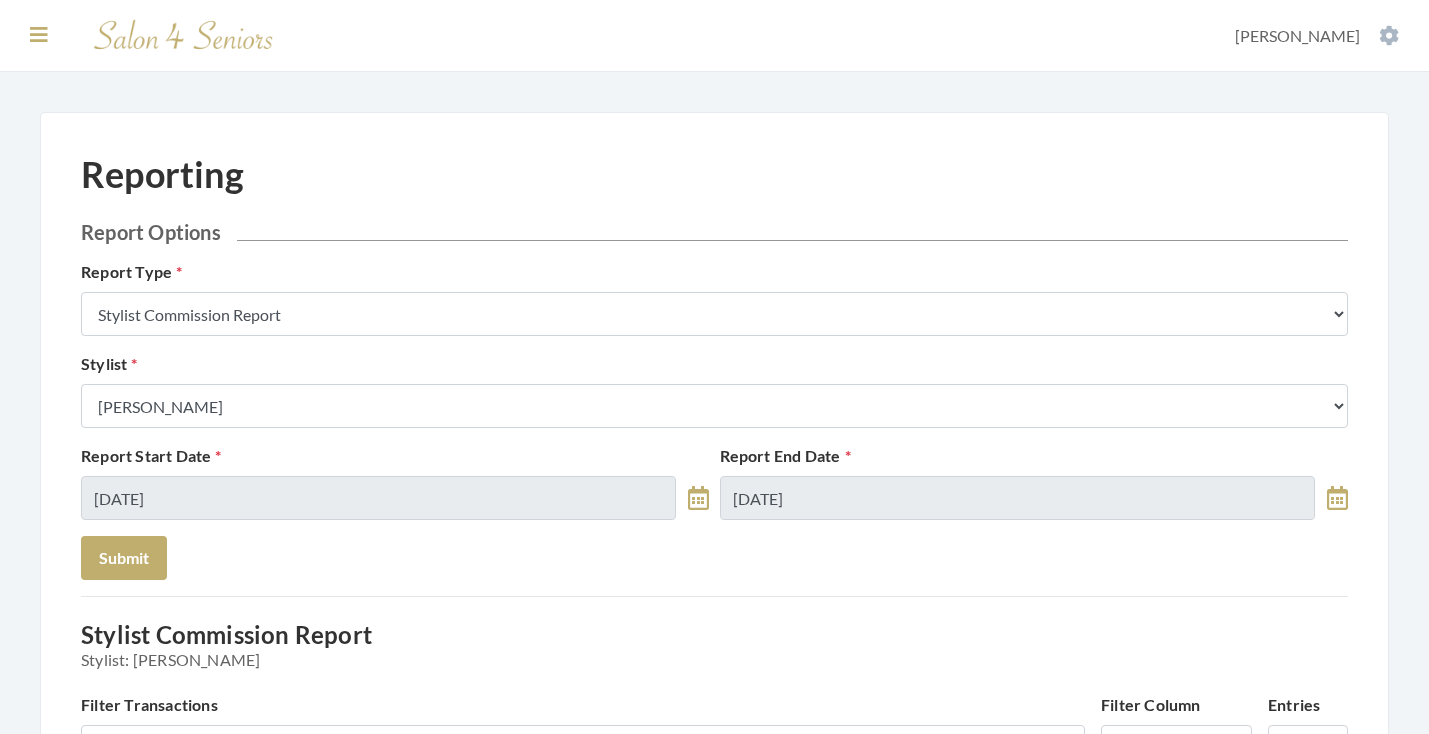 scroll, scrollTop: -1, scrollLeft: 0, axis: vertical 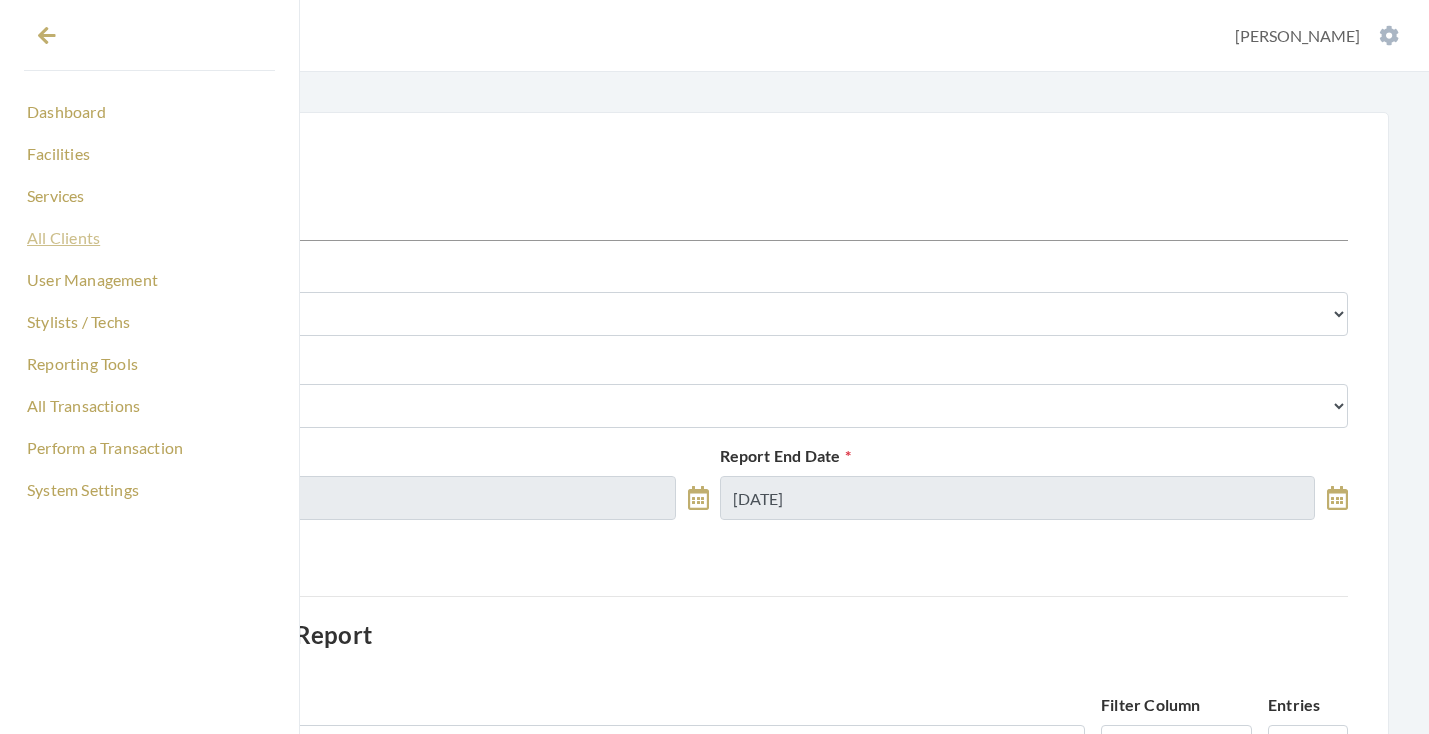 click on "All Clients" at bounding box center [149, 238] 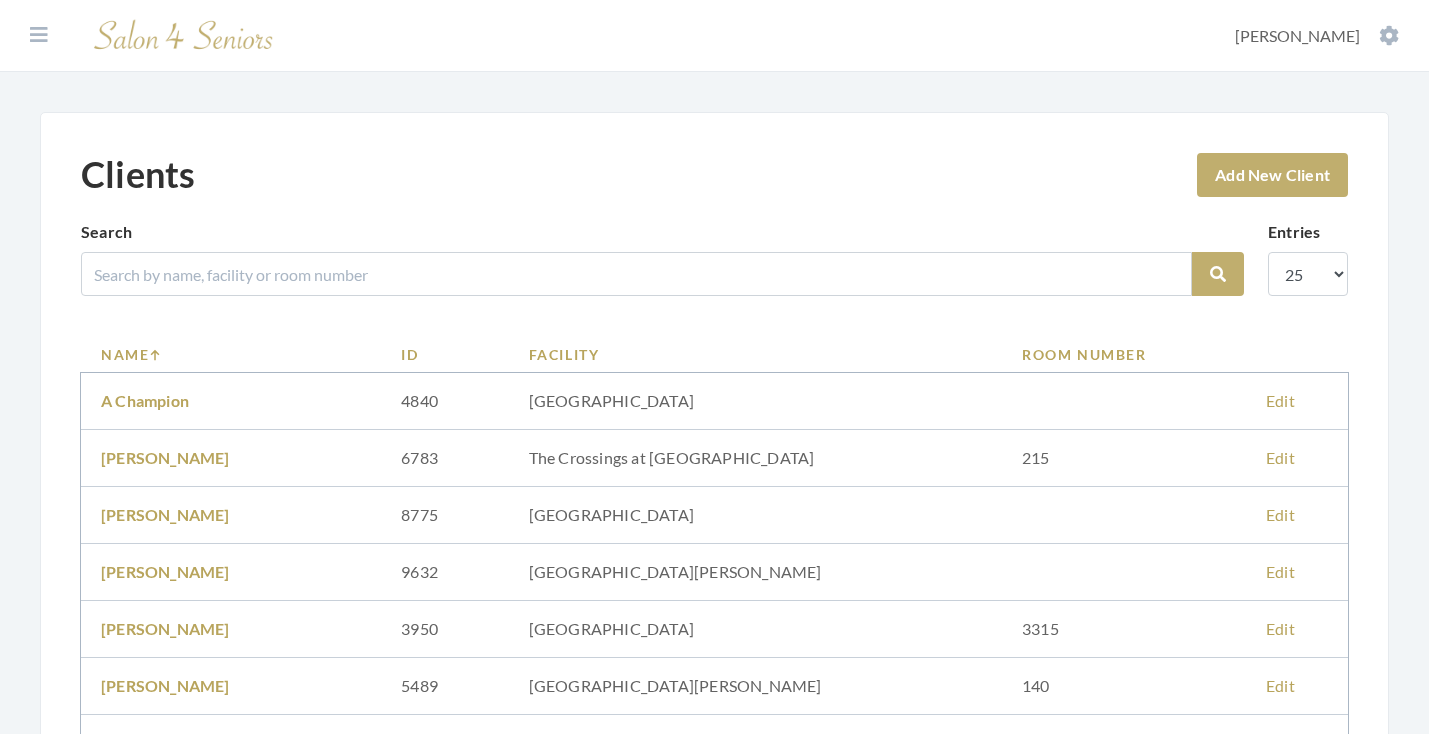 scroll, scrollTop: 0, scrollLeft: 0, axis: both 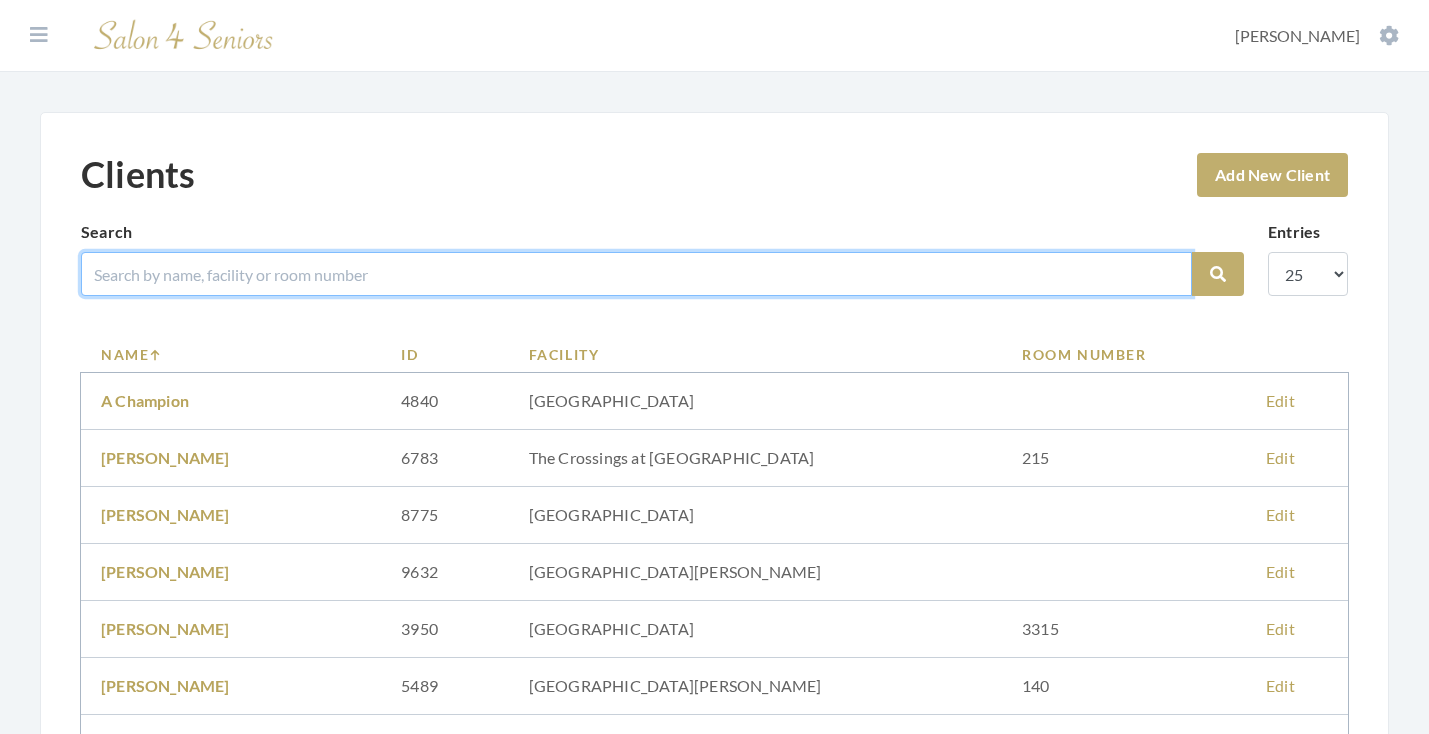 click at bounding box center (636, 274) 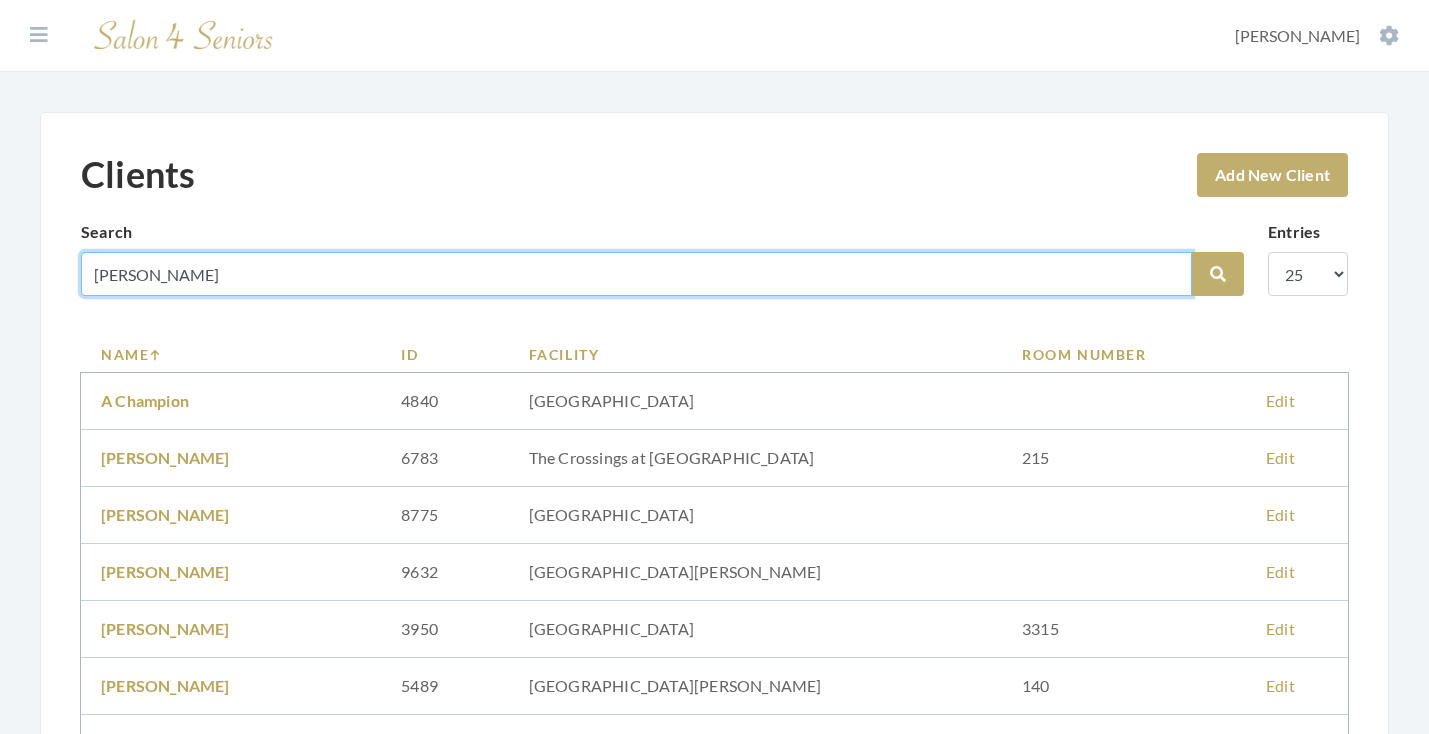 type on "RONNIE" 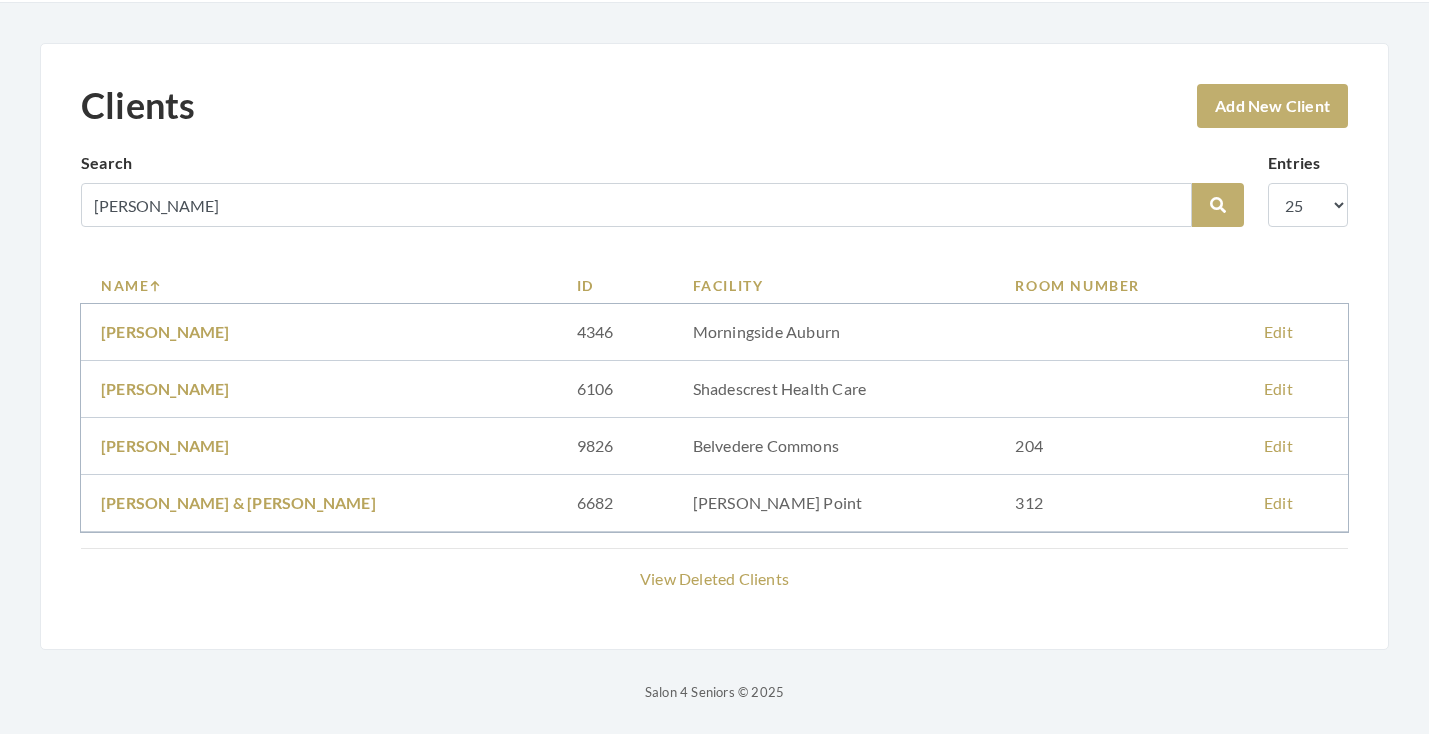 scroll, scrollTop: 69, scrollLeft: 0, axis: vertical 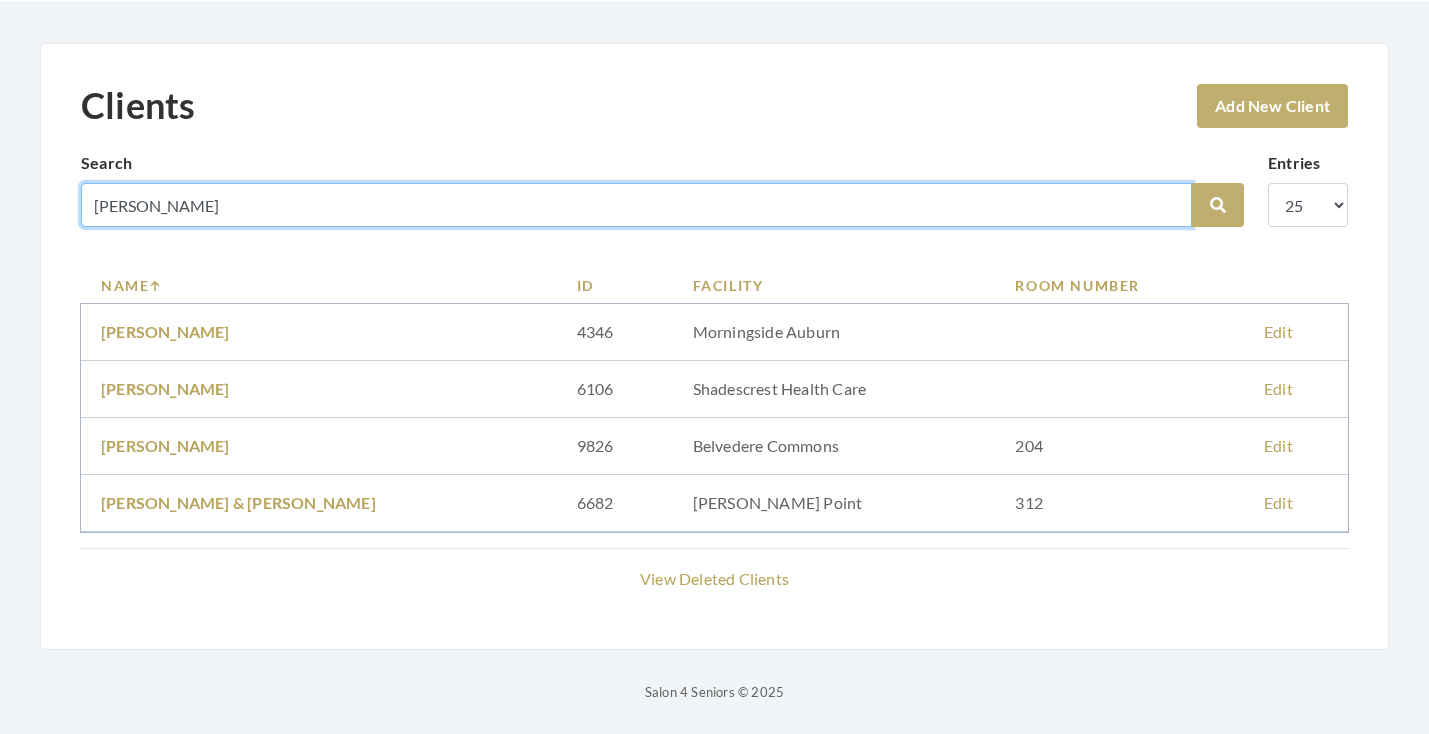 click on "[PERSON_NAME]" at bounding box center (636, 205) 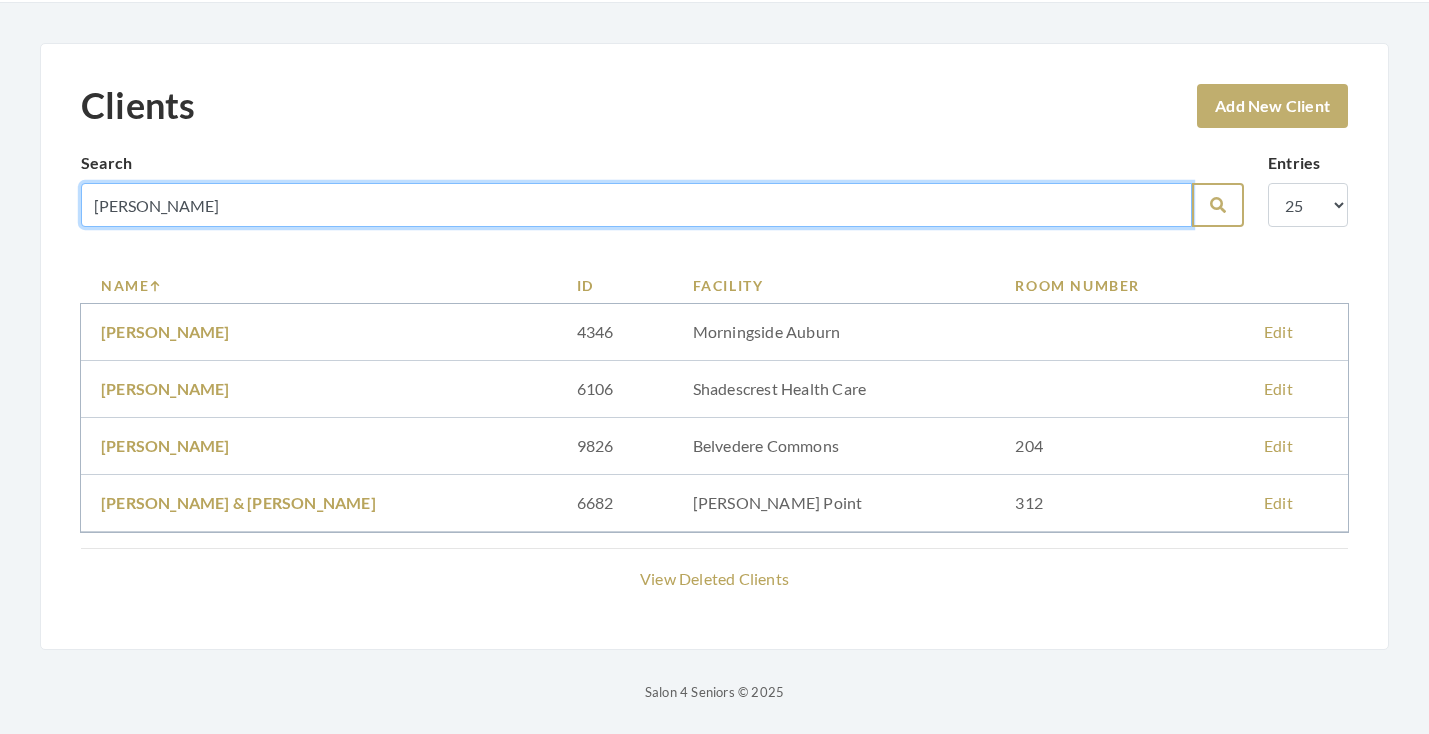 type on "[PERSON_NAME]" 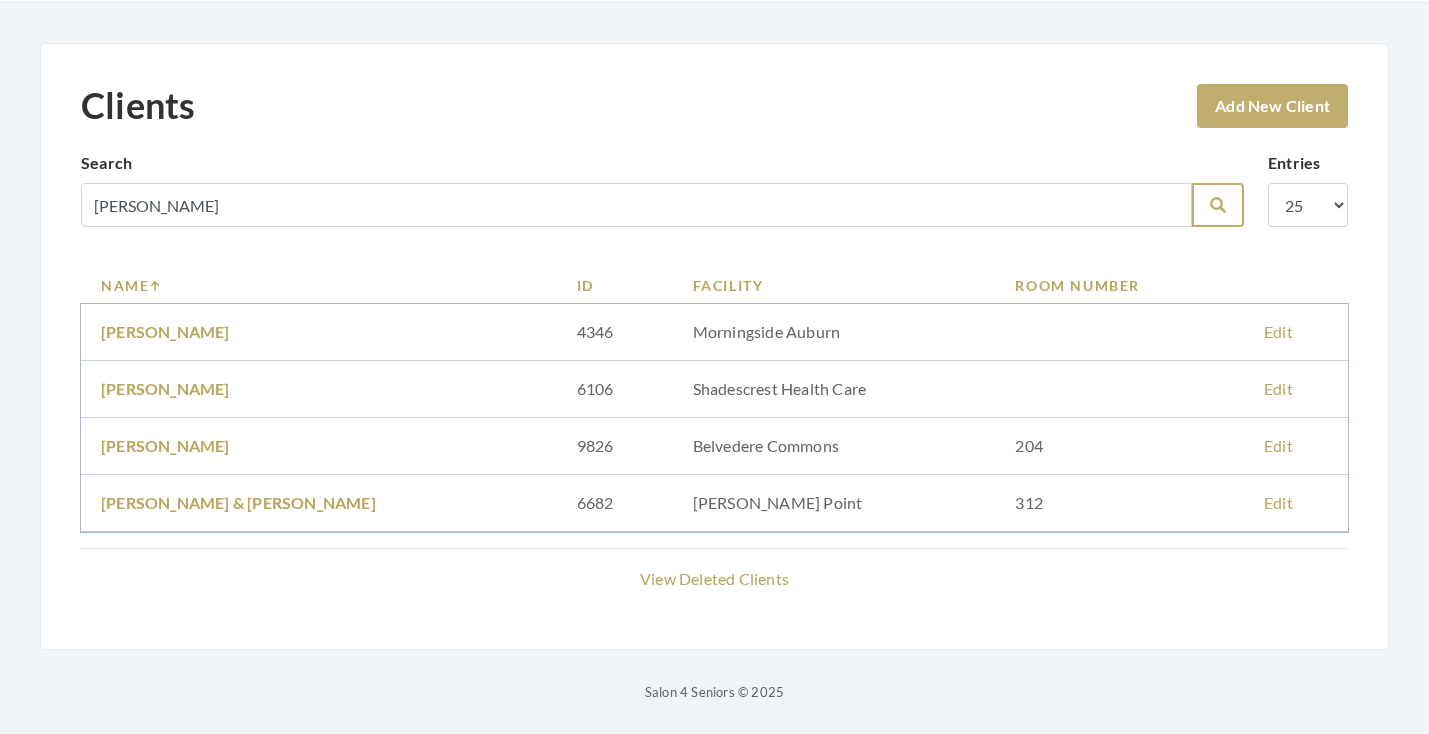 click at bounding box center (1218, 205) 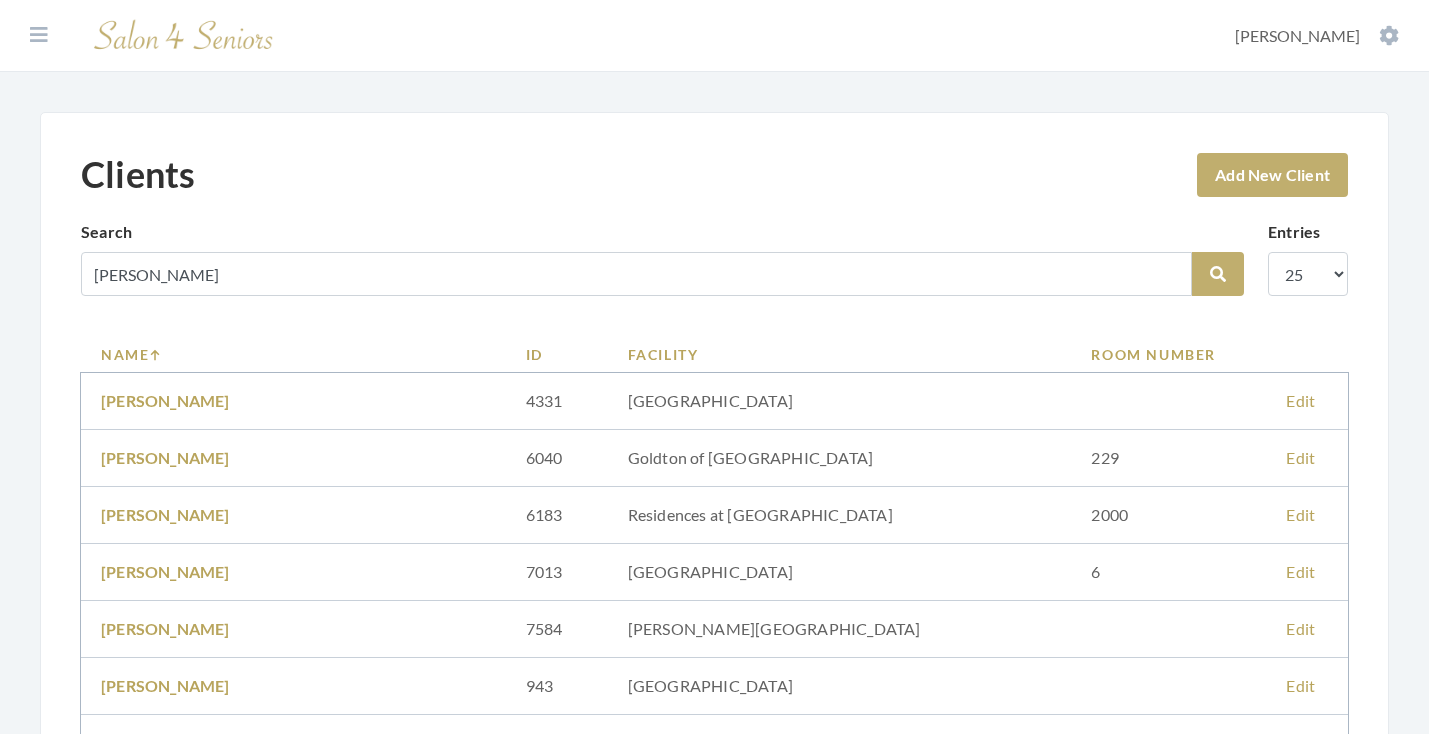 scroll, scrollTop: 0, scrollLeft: 0, axis: both 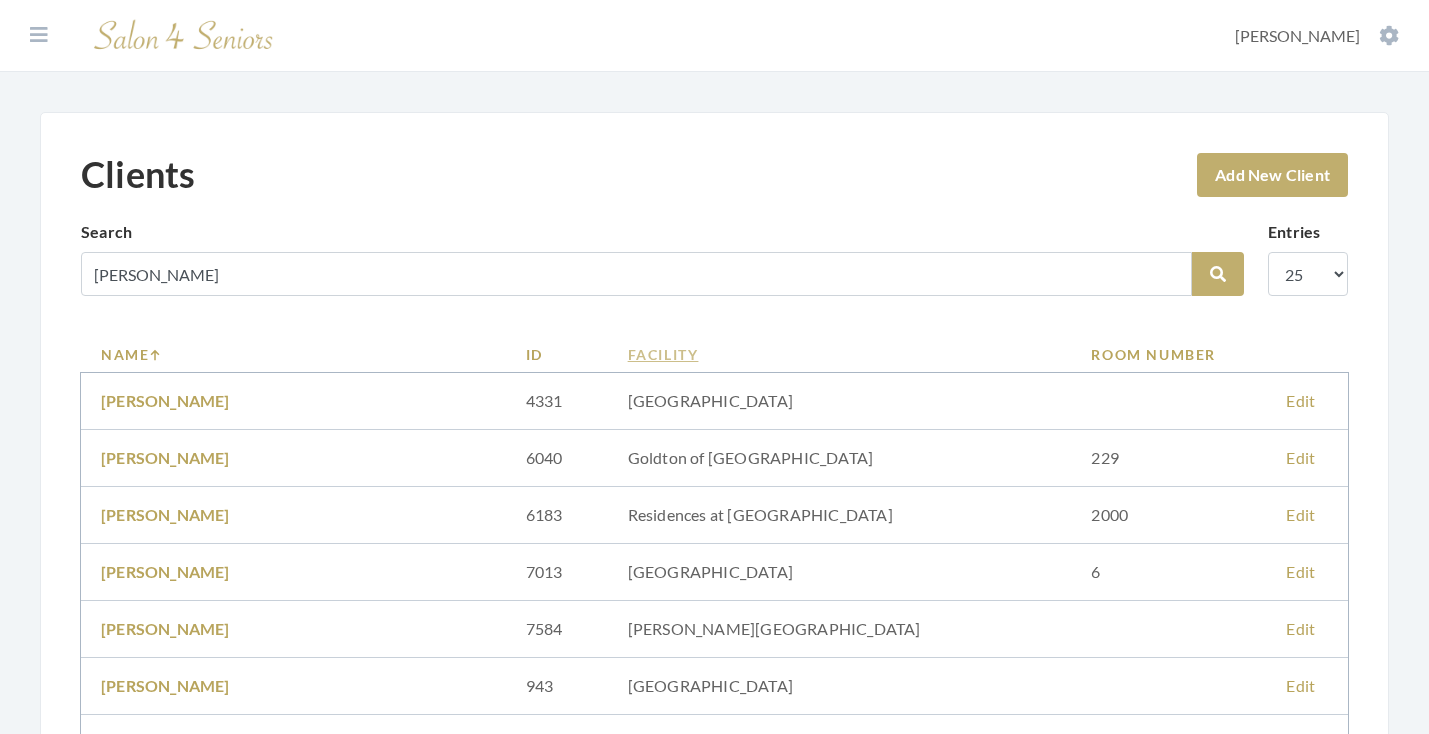 click on "Facility" at bounding box center [840, 354] 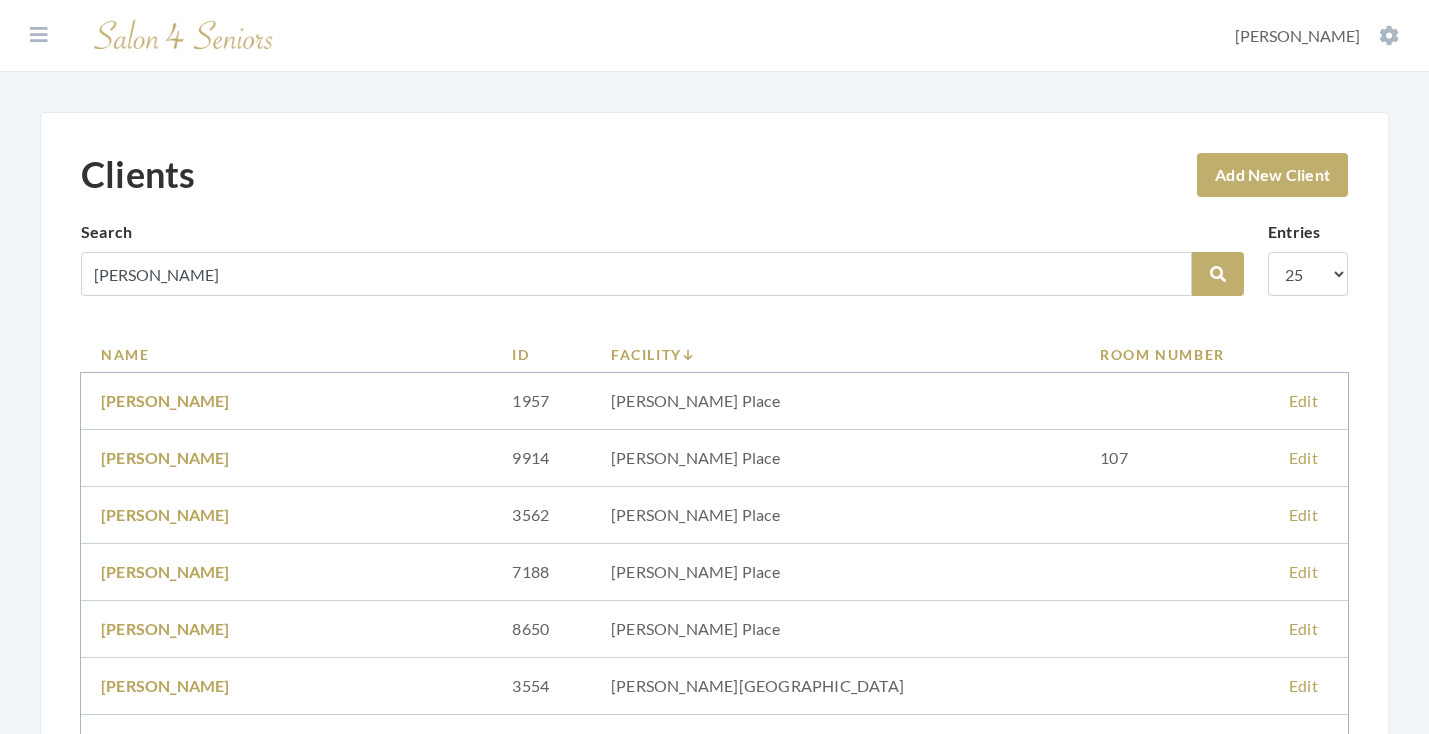 scroll, scrollTop: 0, scrollLeft: 0, axis: both 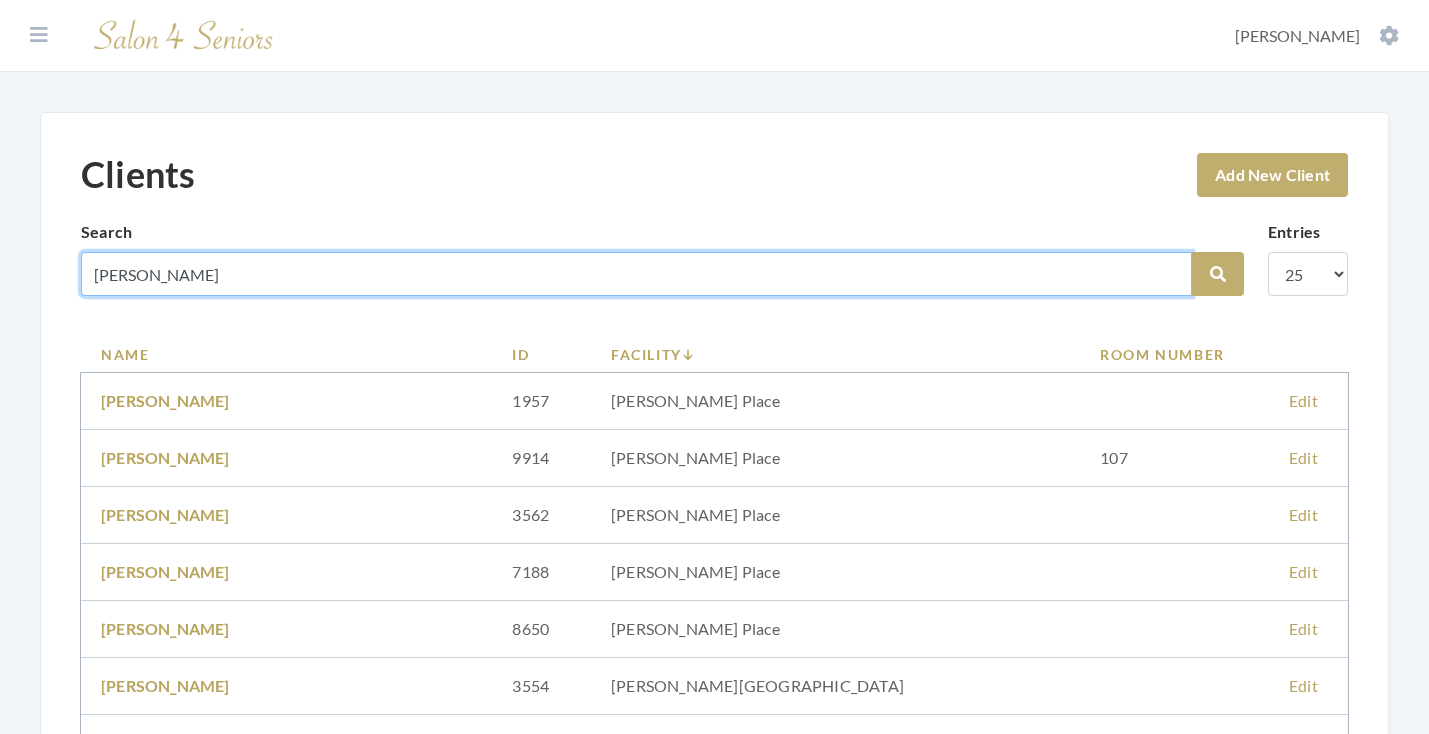 click on "SMITH" at bounding box center (636, 274) 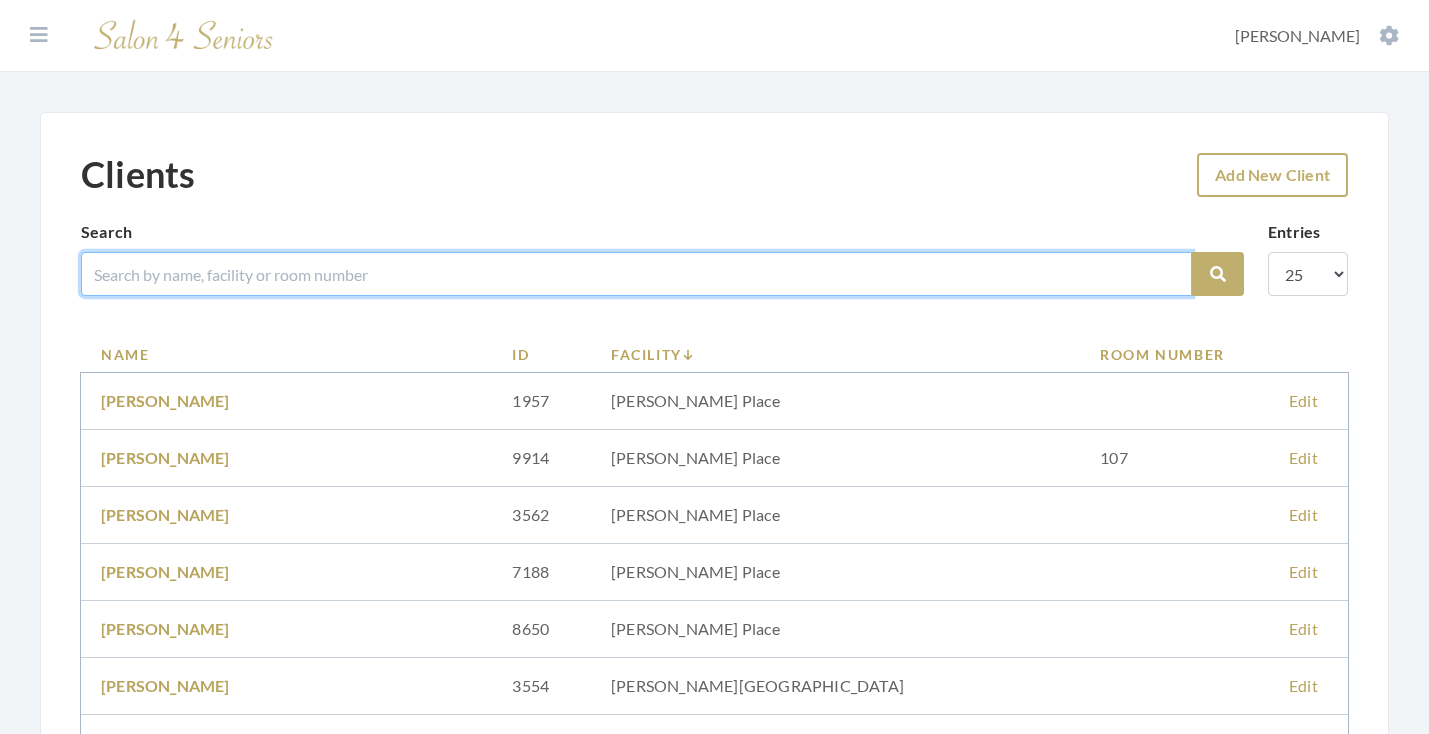 type 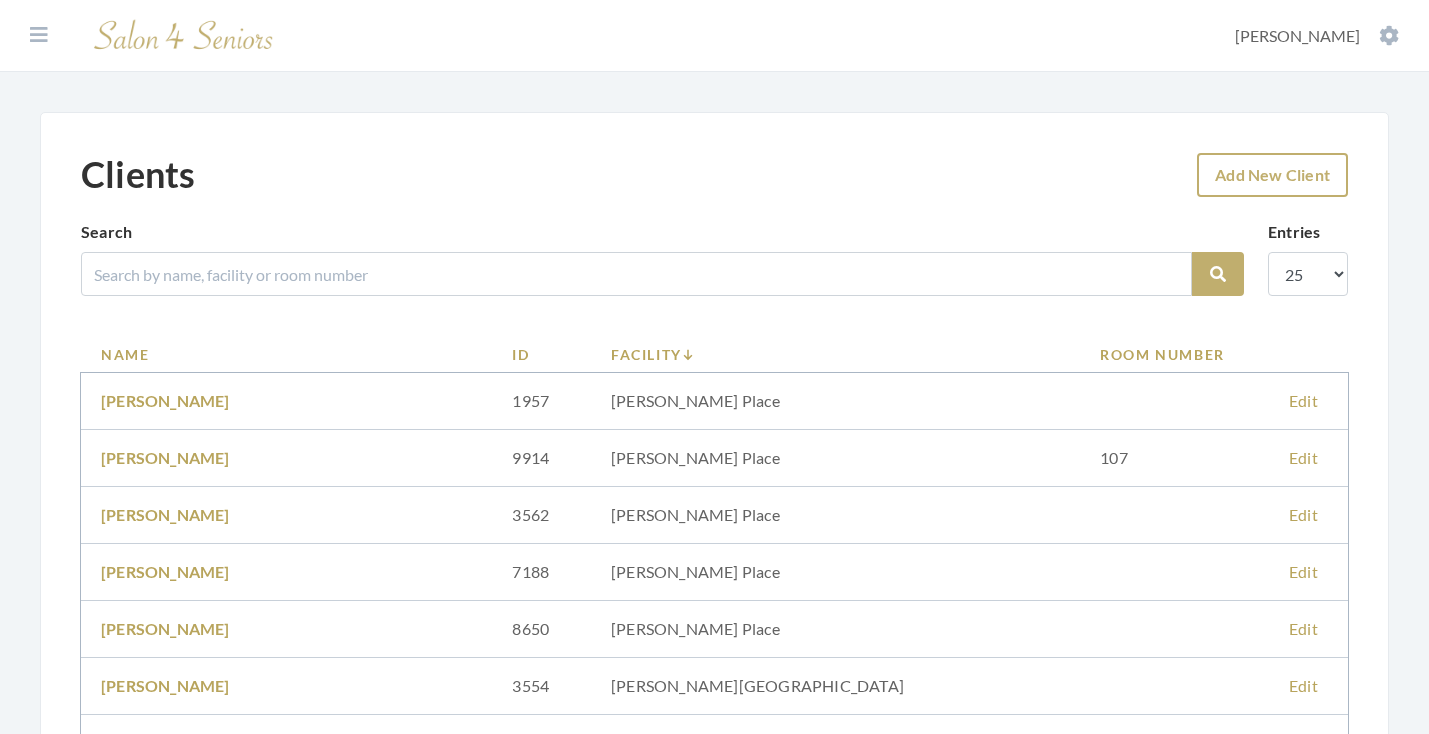 click on "Add New Client" at bounding box center (1272, 175) 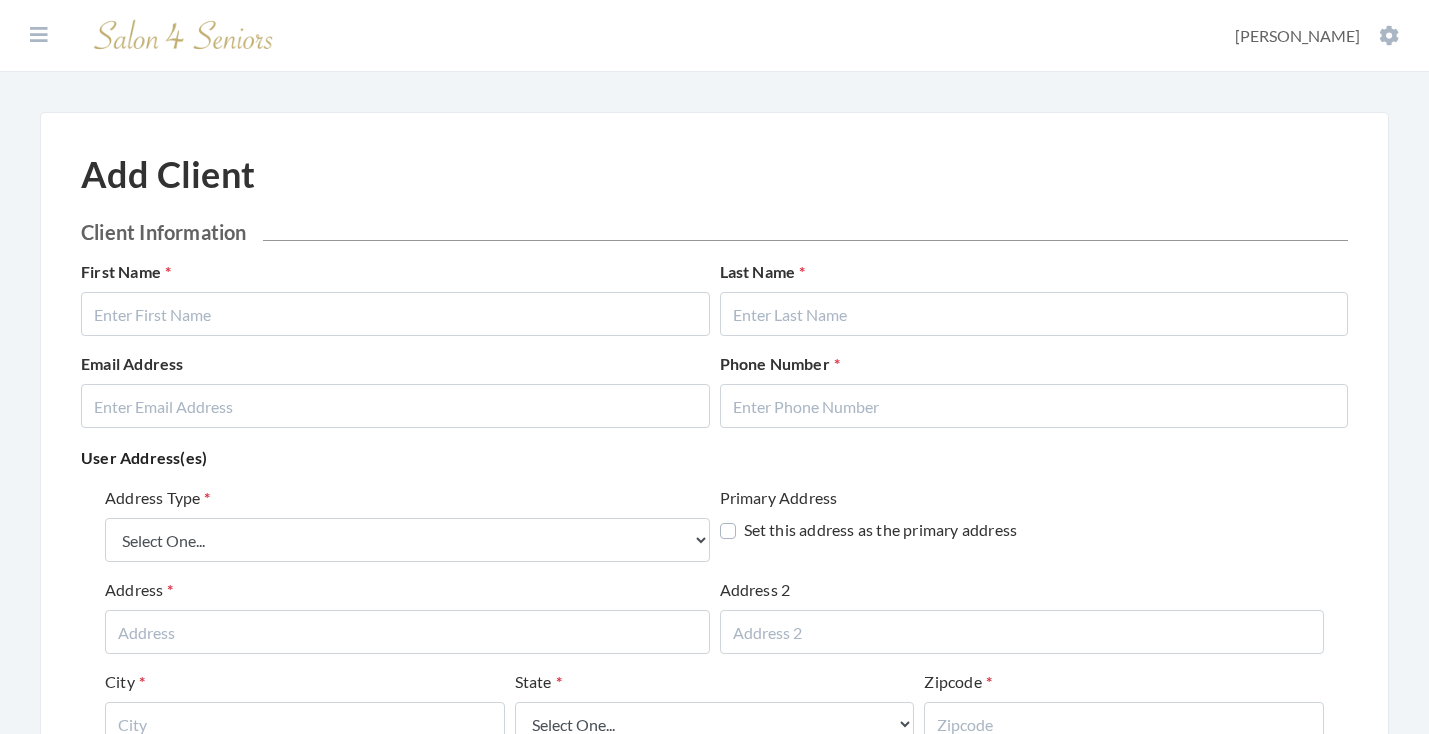 scroll, scrollTop: 0, scrollLeft: 0, axis: both 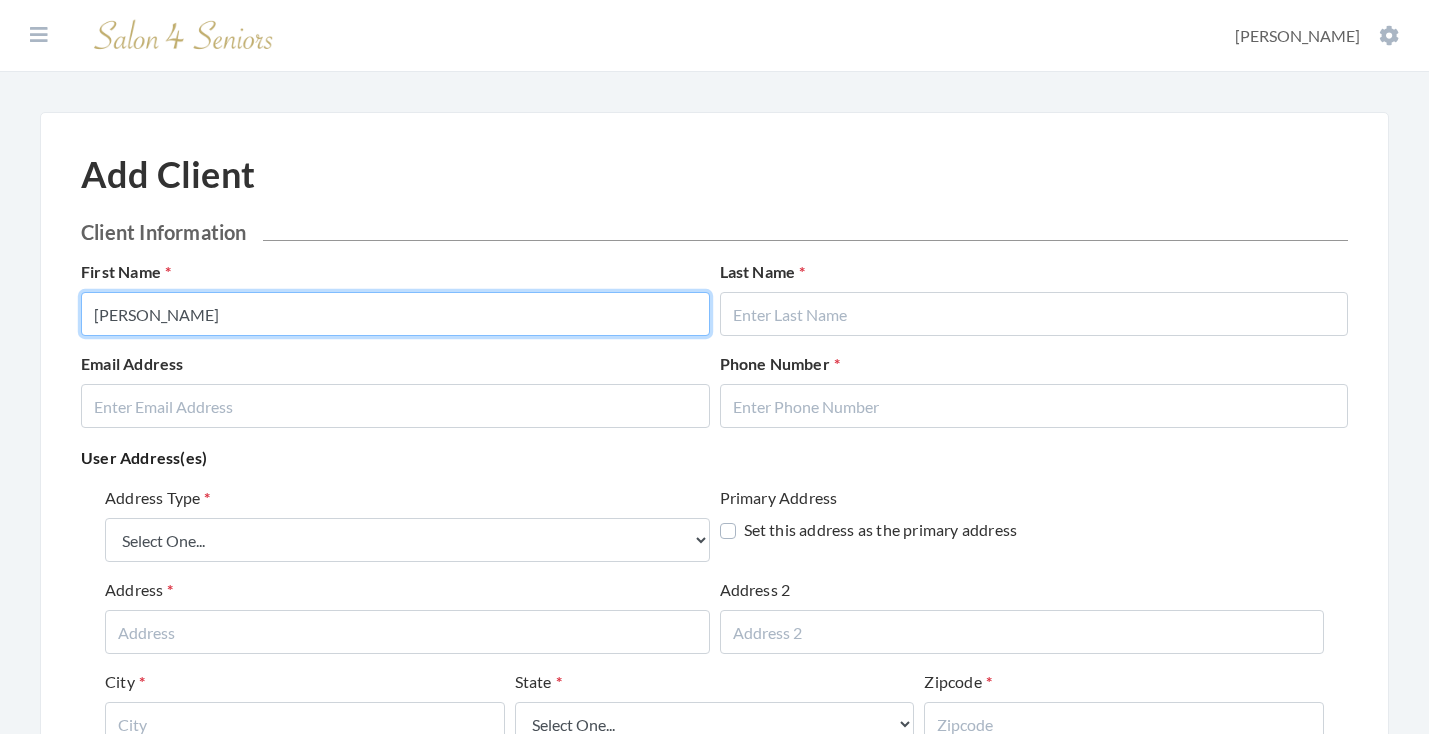 type on "RONNIE" 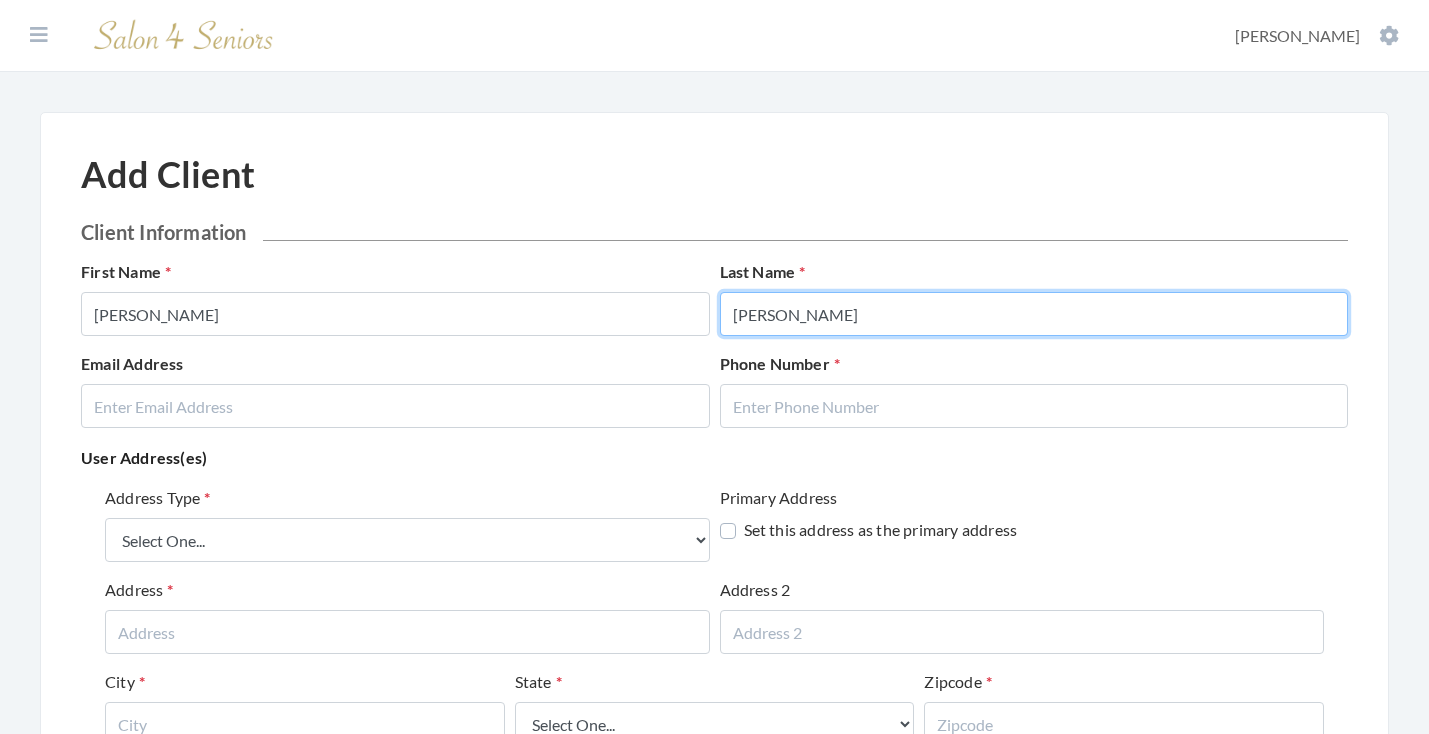 type on "SMITH" 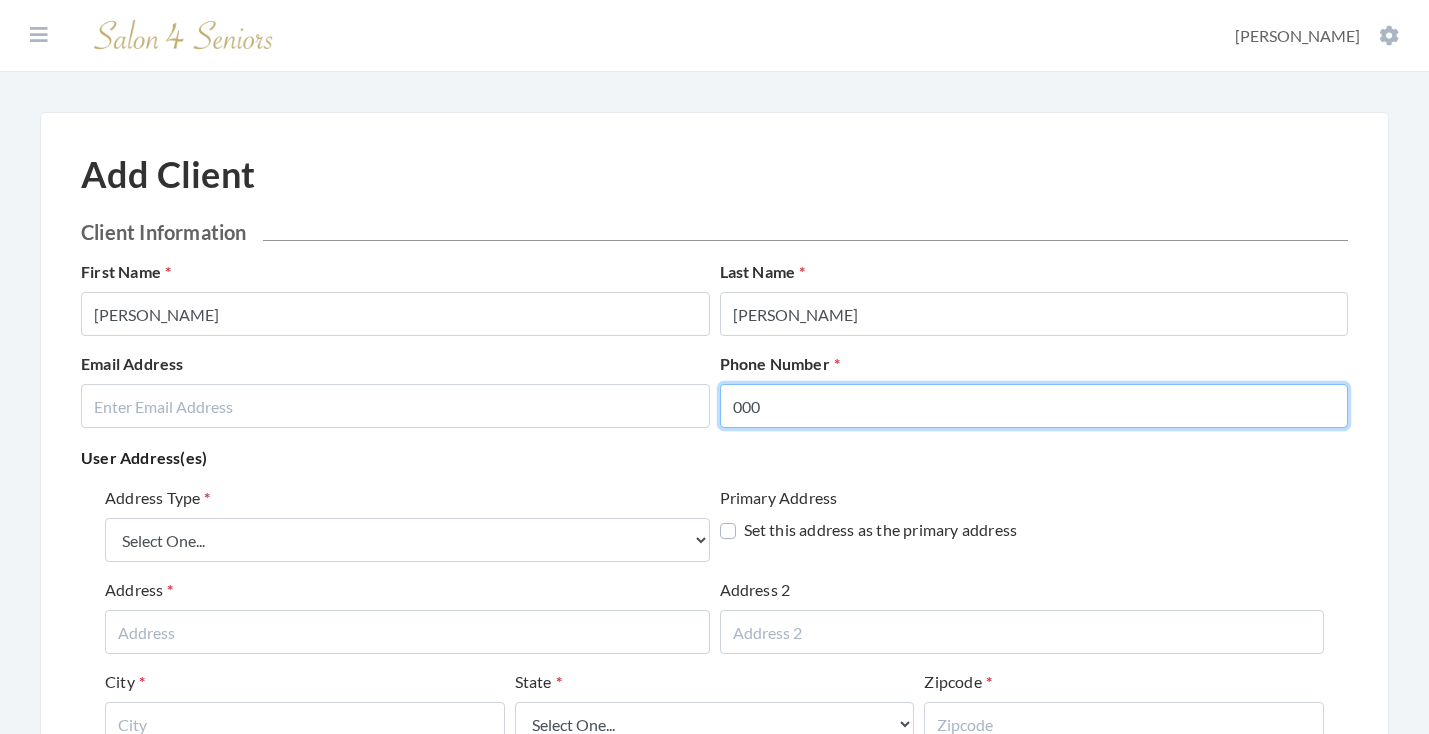 type on "000" 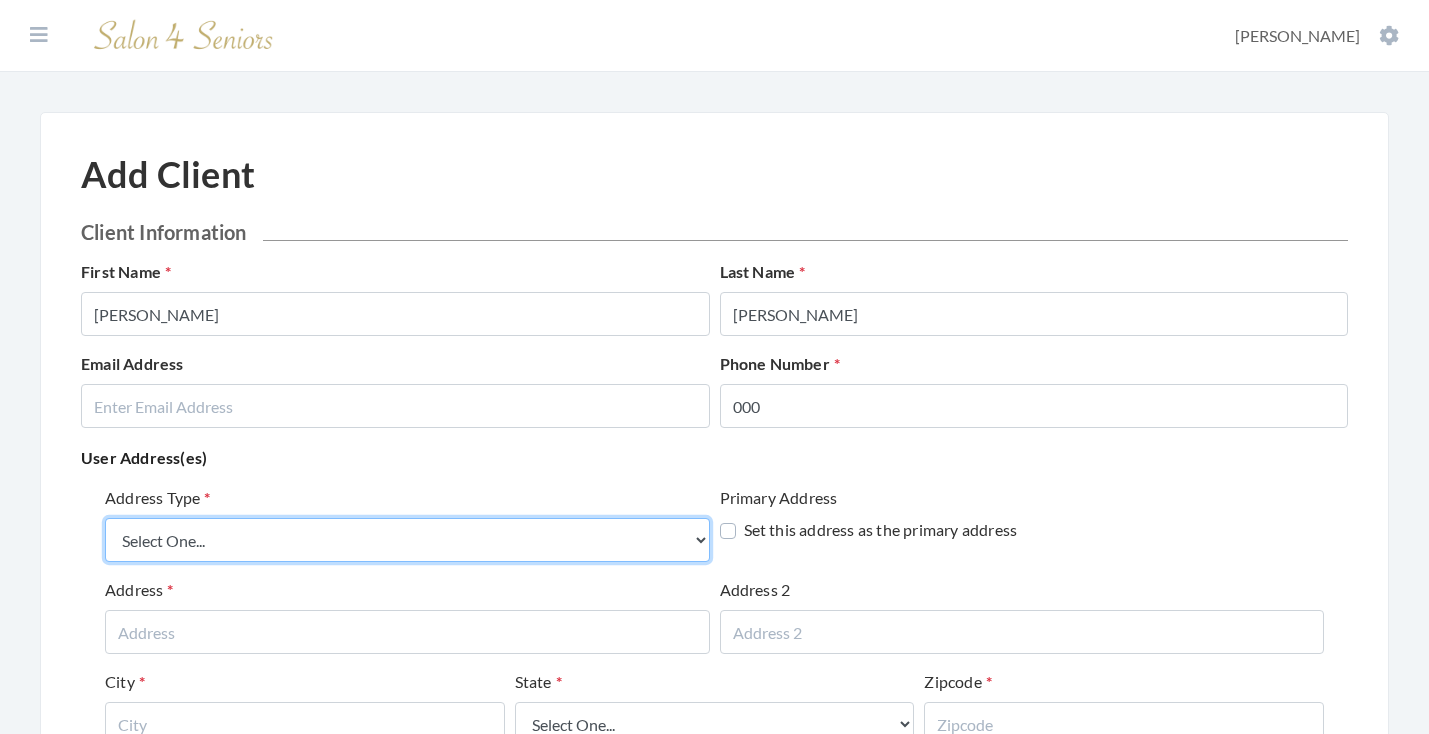 select on "billing" 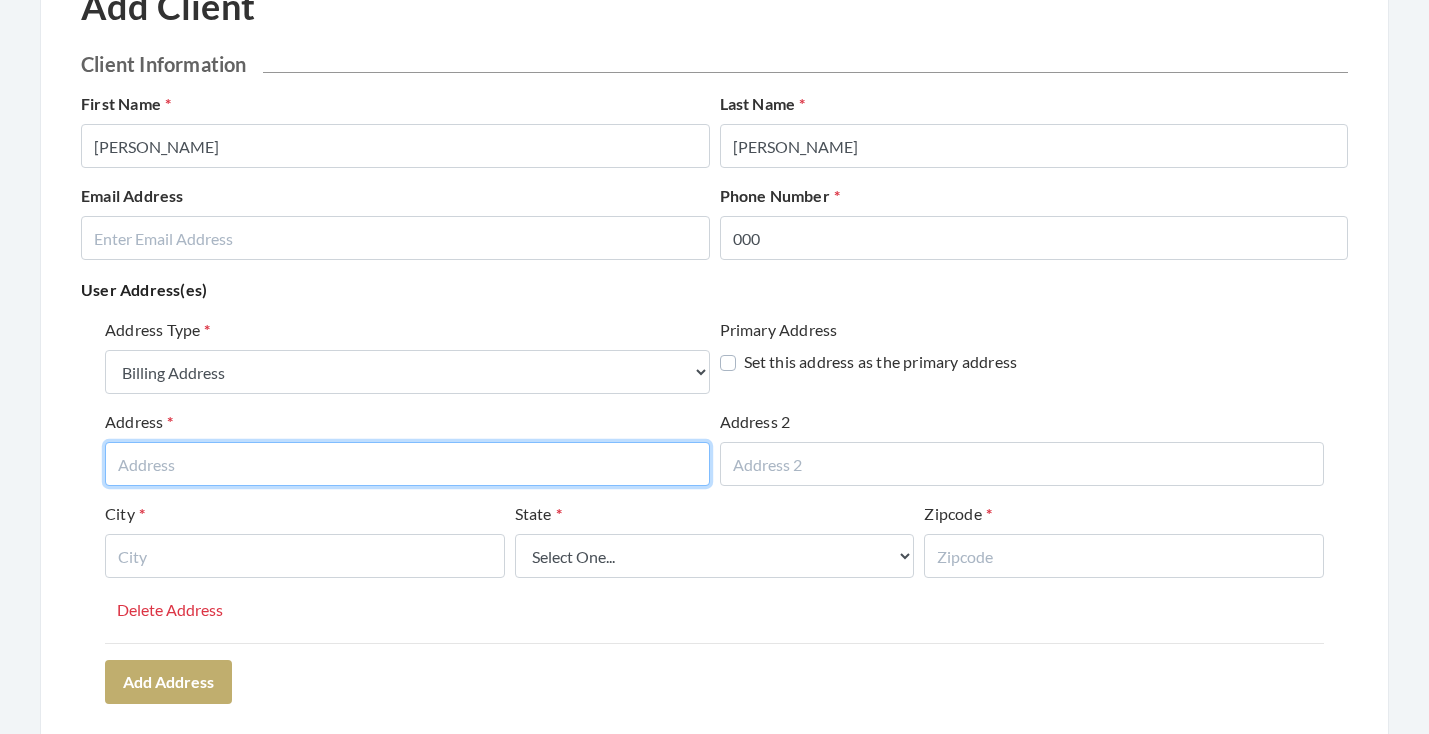scroll, scrollTop: 260, scrollLeft: 0, axis: vertical 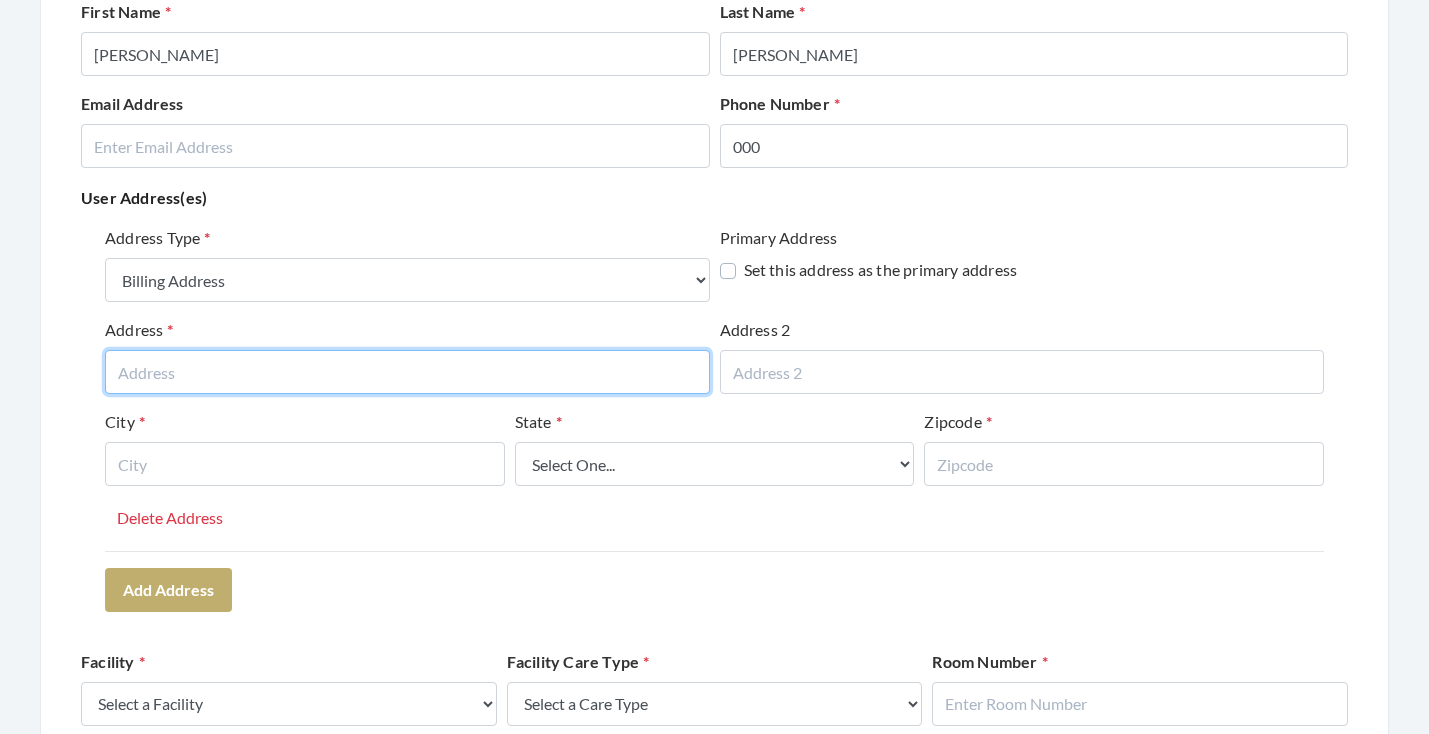 paste on "4941 Montevallo Road" 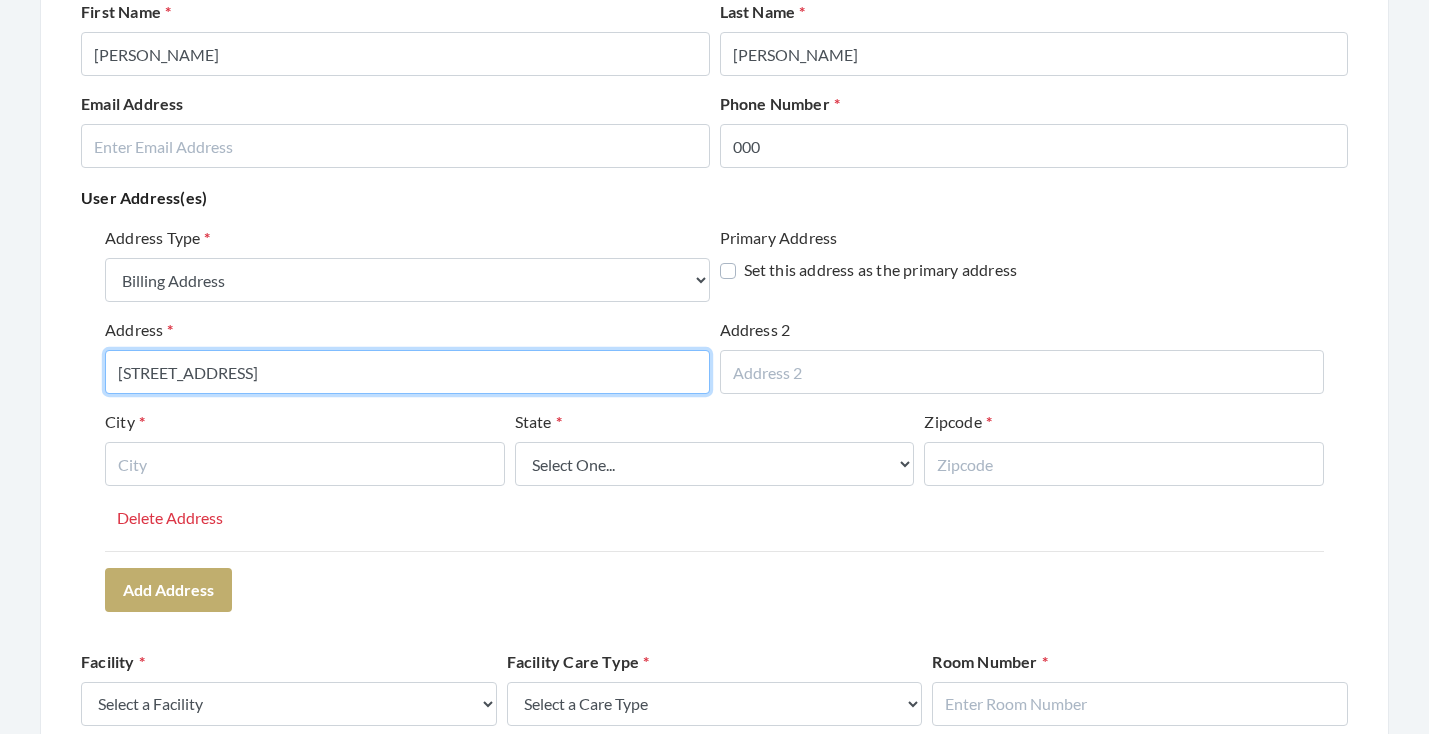 type on "4941 Montevallo Road" 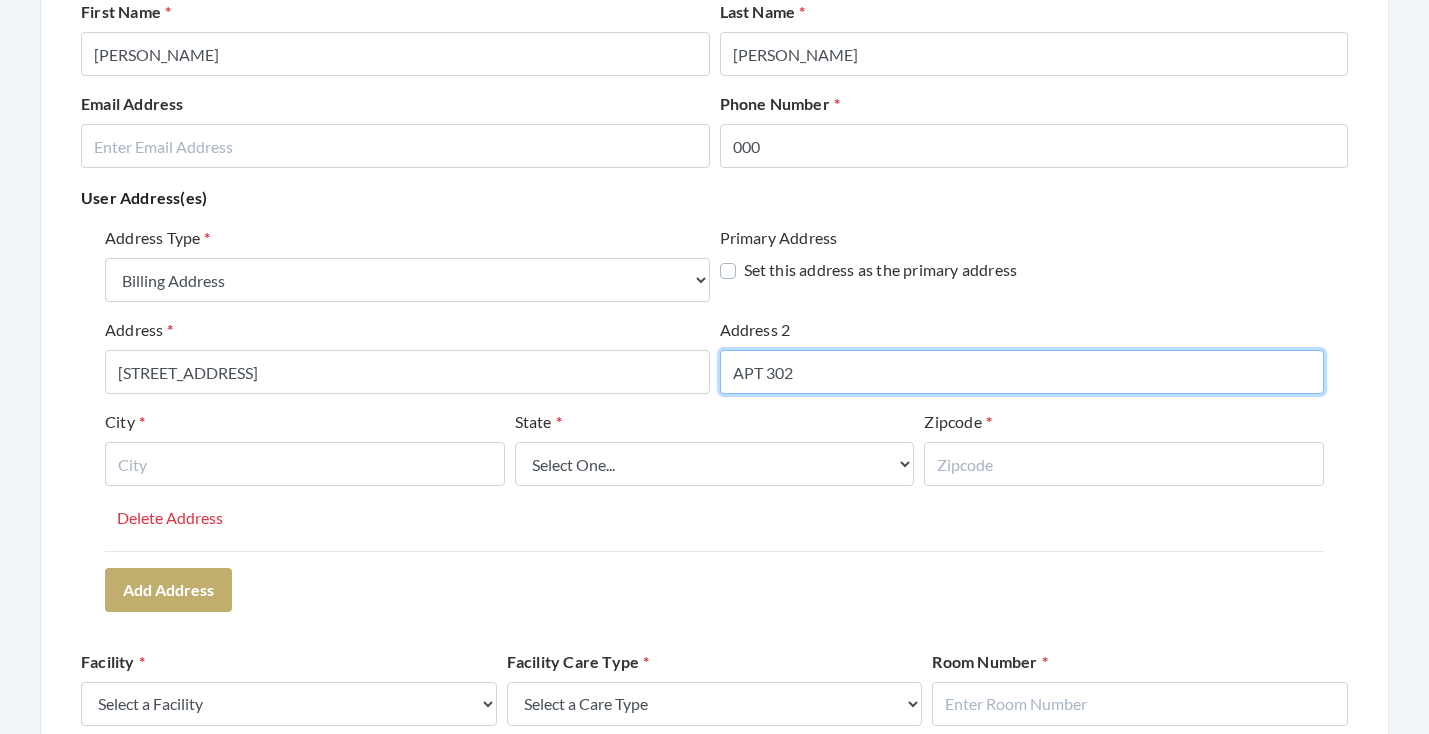 type on "APT 302" 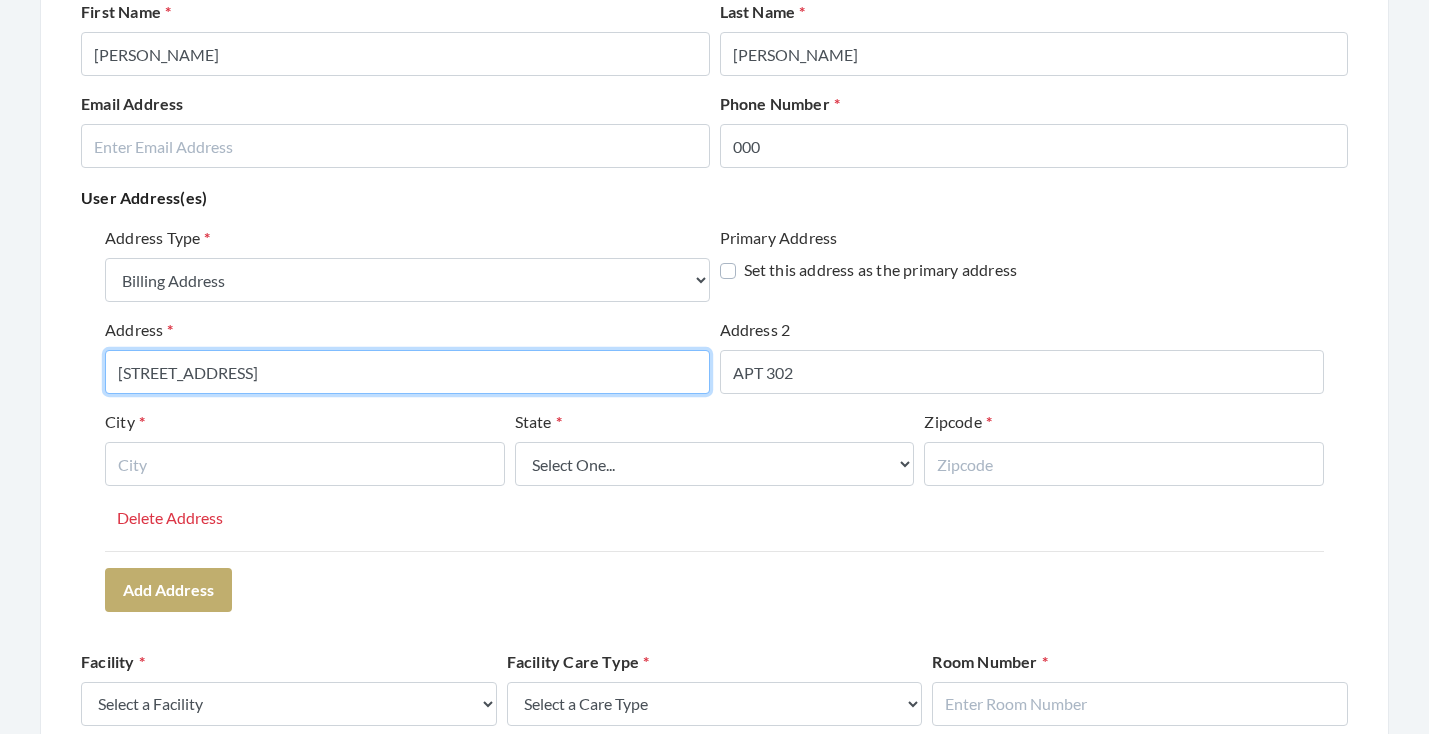 drag, startPoint x: 313, startPoint y: 363, endPoint x: 165, endPoint y: 365, distance: 148.01352 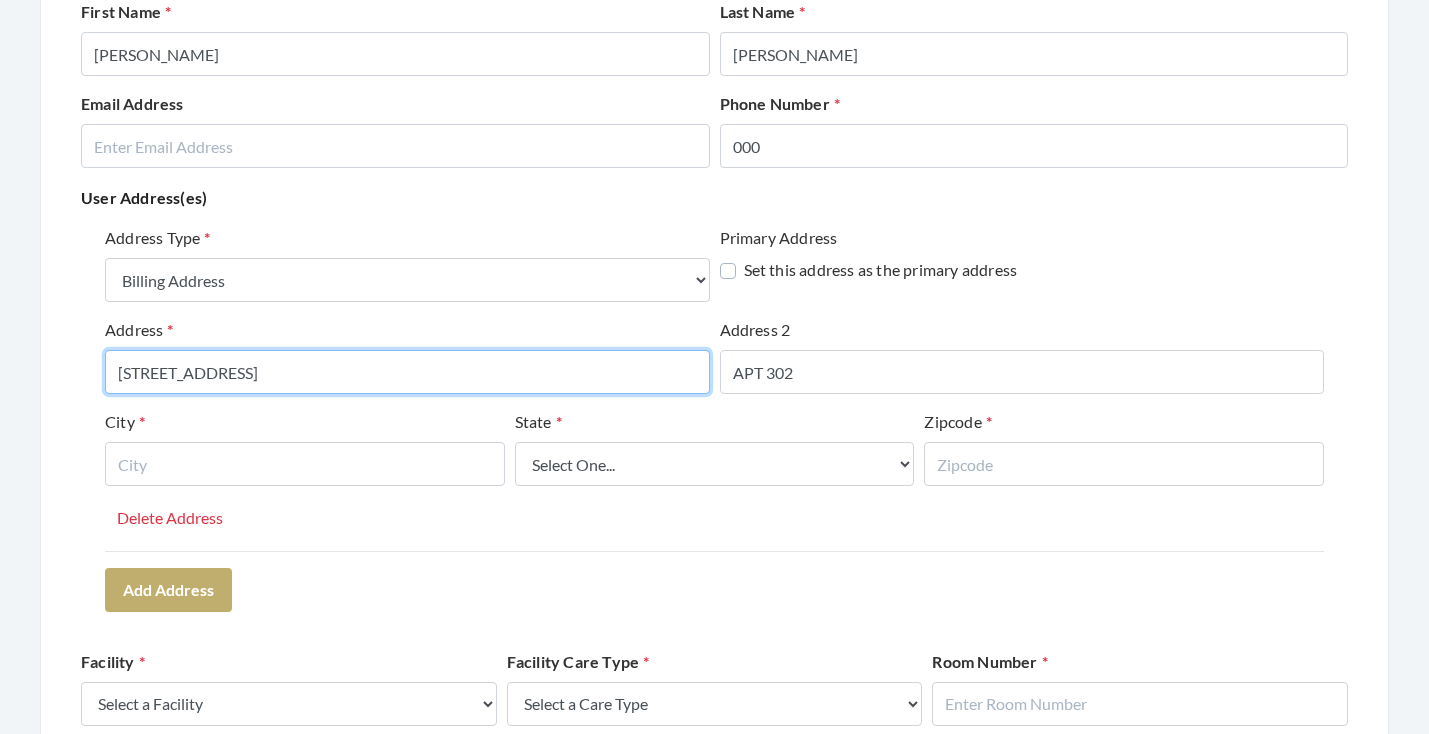 click on "4941 Montevallo Road" at bounding box center [407, 372] 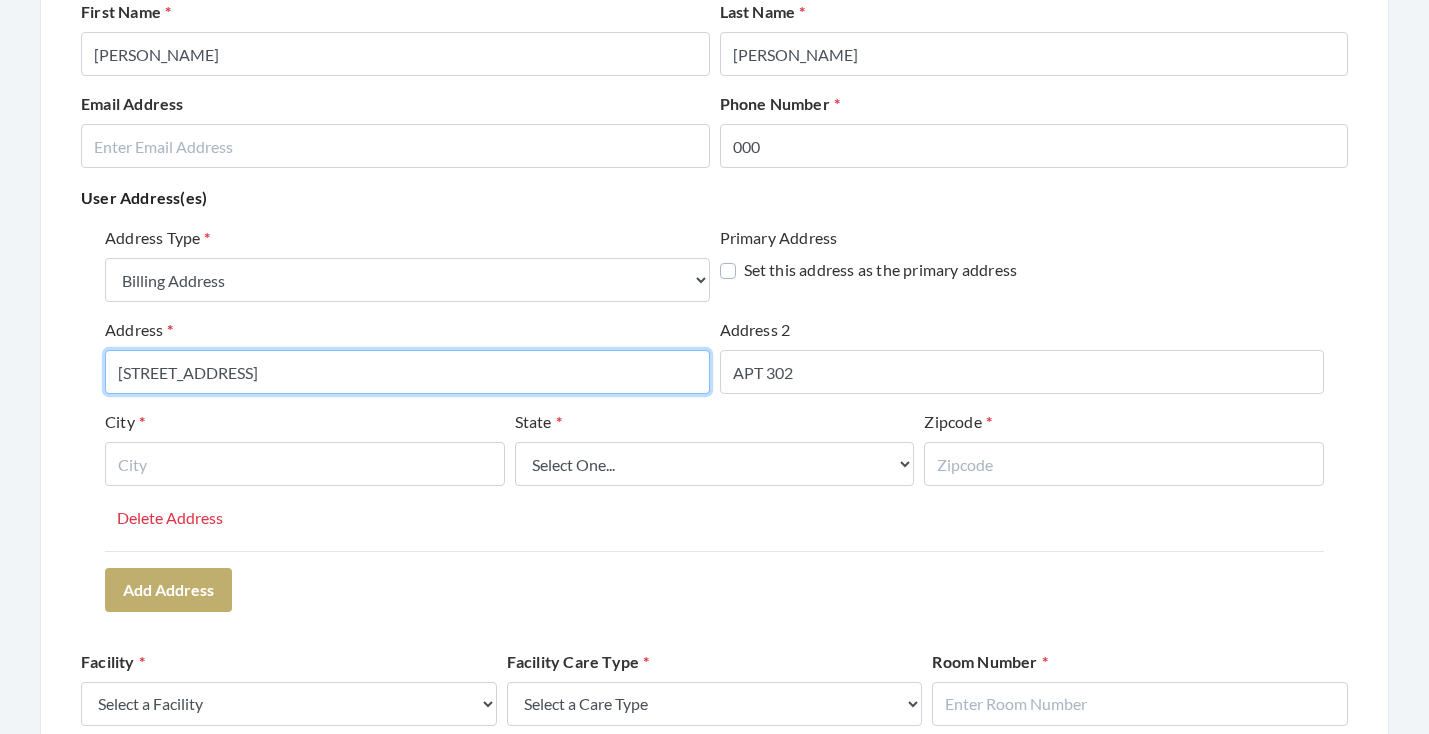 type on "[STREET_ADDRESS]" 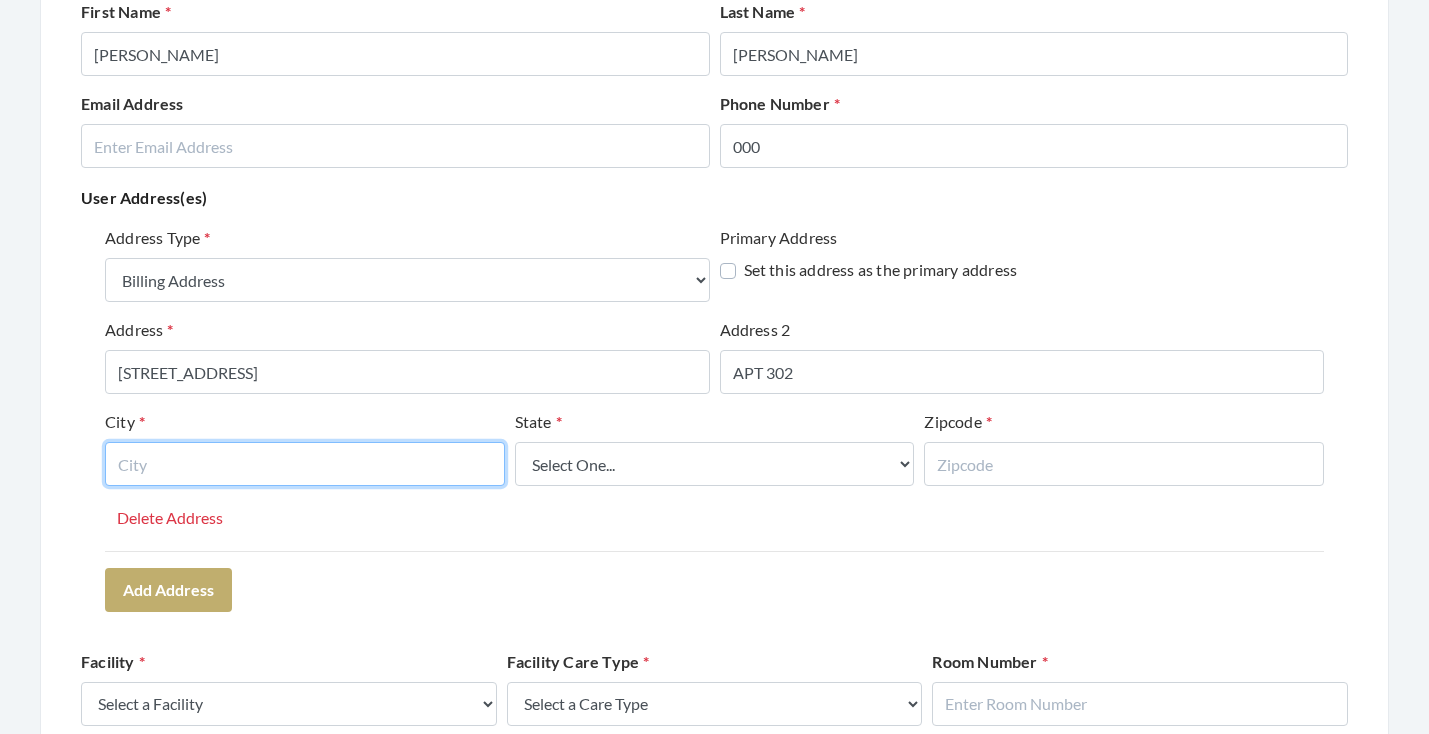 click at bounding box center [305, 464] 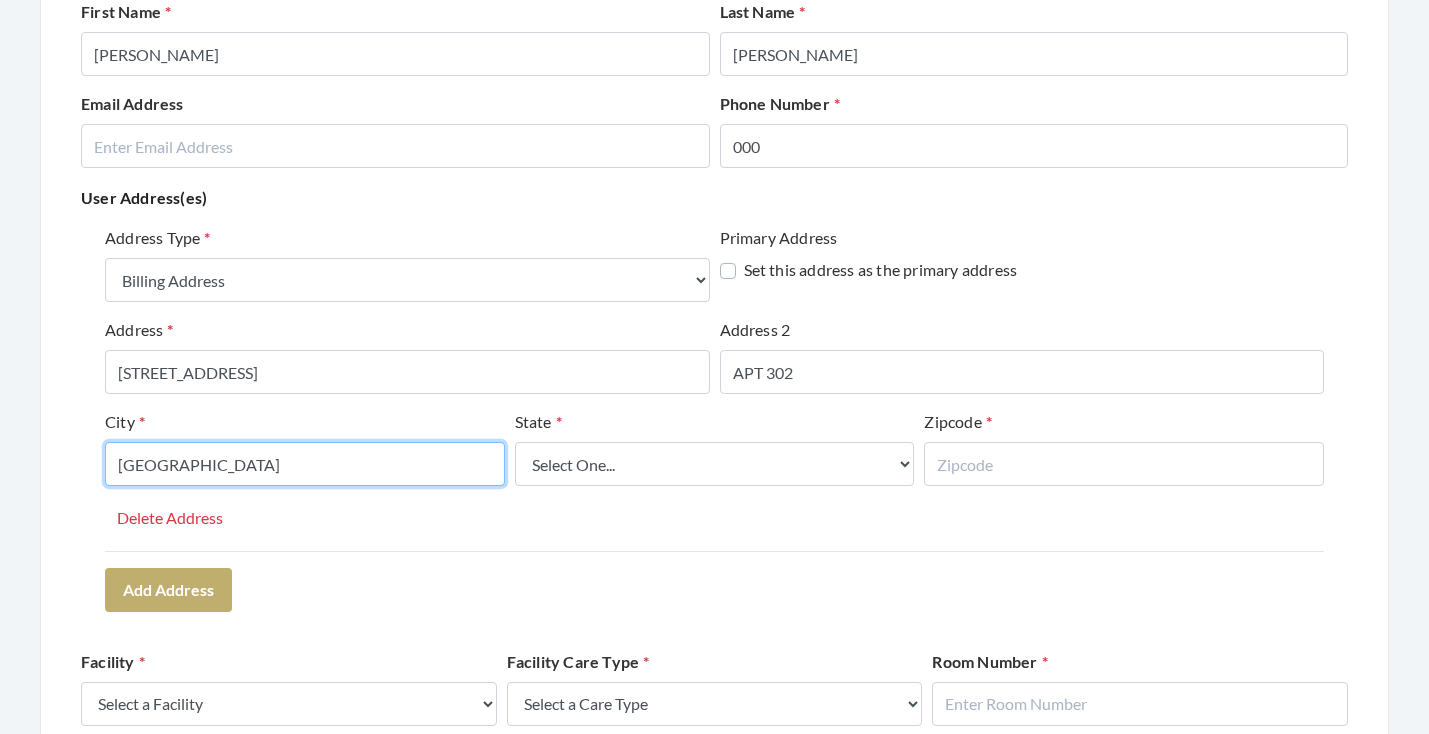 type on "BIRMINGHAM" 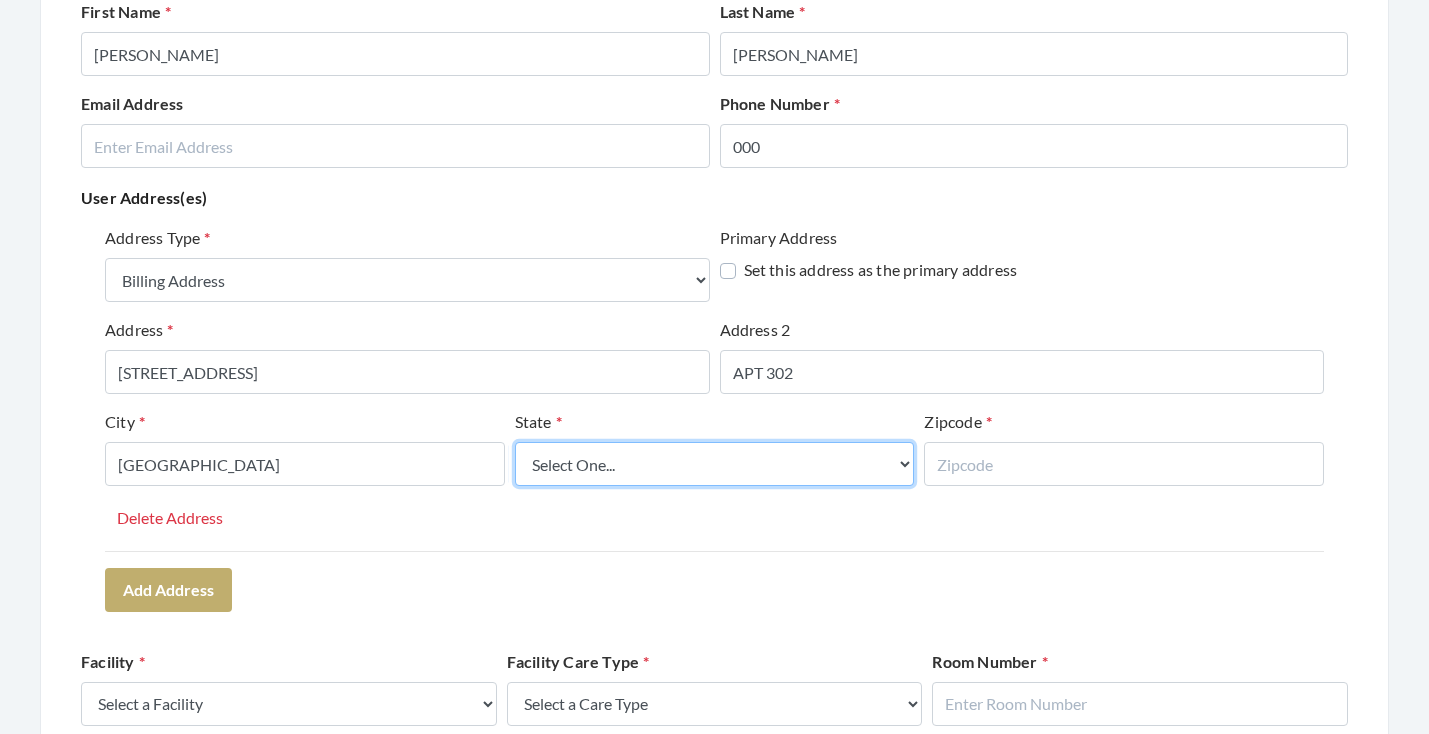 select on "al" 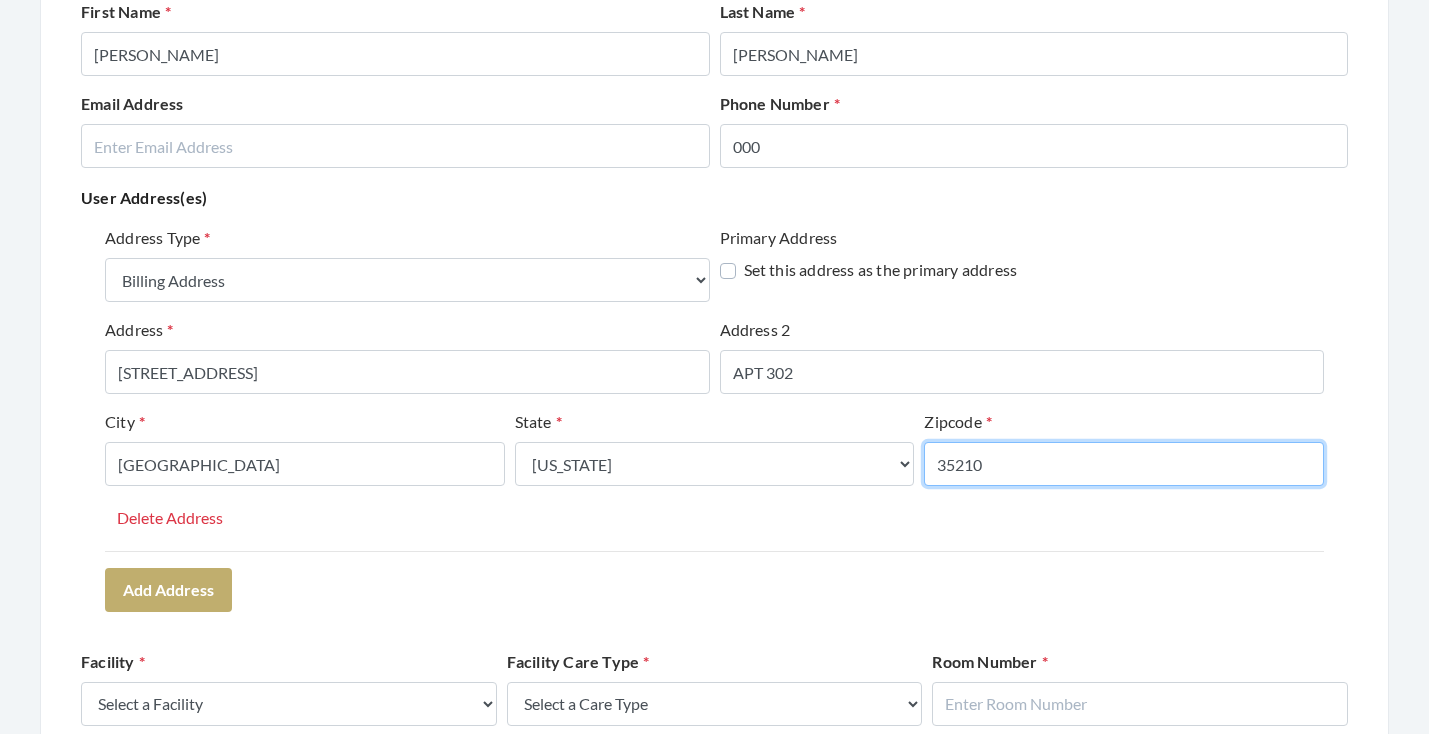 type on "35210" 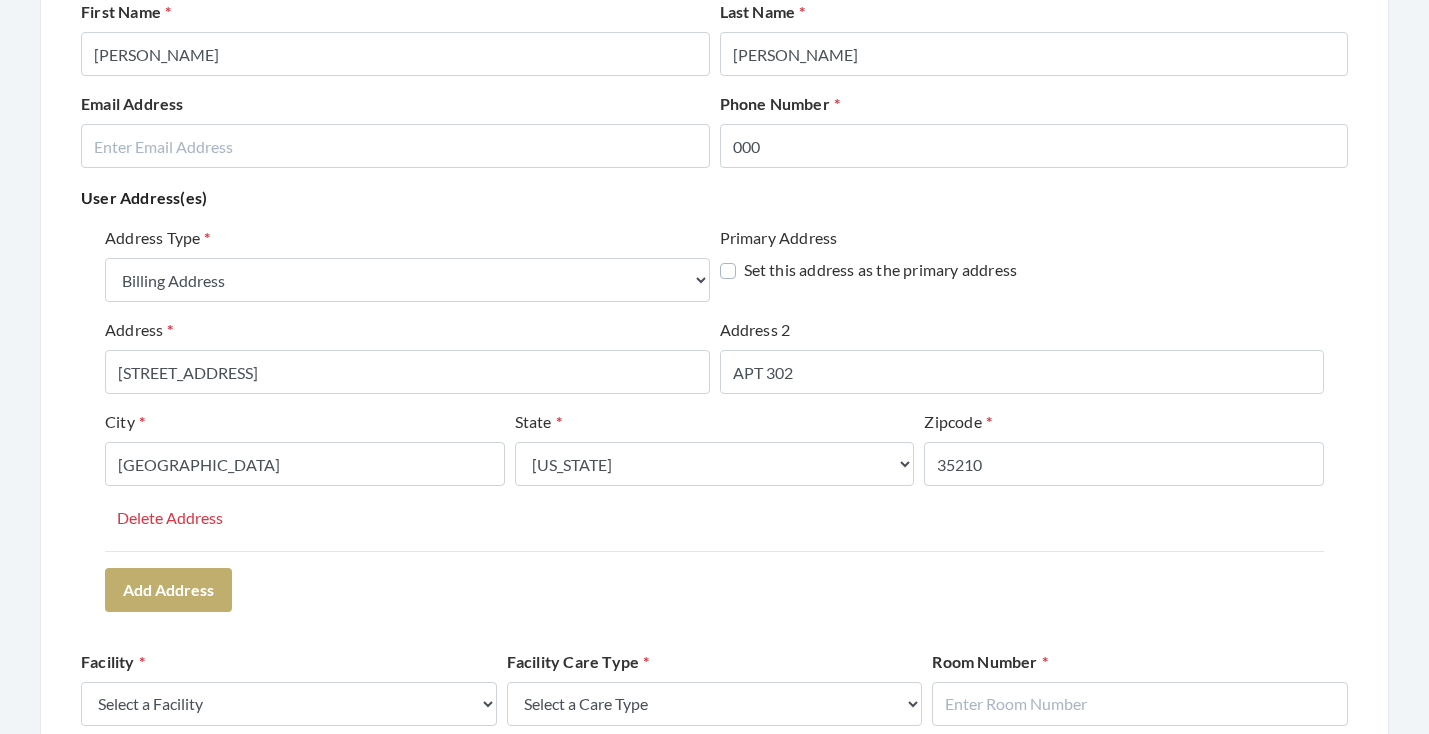 click on "Address Type   Select One...   Office Address   Home Address   Billing Address   Primary Address     Set this address as the primary address   Address   4941 MONTEVALLO ROAD   Address 2   APT 302   City   BIRMINGHAM   State   Select One...   Alabama   Alaska   American Samoa   Arizona   Arkansas   California   Colorado   Connecticut   Delaware   District Of Columbia   Federated States Of Micronesia   Florida   Georgia   Guam Gu   Hawaii   Idaho   Illinois   Indiana   Iowa   Kansas   Kentucky   Louisiana   Maine   Marshall Islands   Maryland   Massachusetts   Michigan   Minnesota   Mississippi   Missouri   Montana   Nebraska   Nevada   New Hampshire   New Jersey   New Mexico   New York   North Carolina   North Dakota   Northern Mariana Islands   Ohio   Oklahoma   Oregon   Palau   Pennsylvania   Puerto Rico   Rhode Island   South Carolina   South Dakota   Tennessee   Texas   Utah   Vermont   Virgin Islands   Virginia   Washington   West Virginia   Wisconsin   Wyoming   Zipcode   35210   Delete Address" at bounding box center [714, 418] 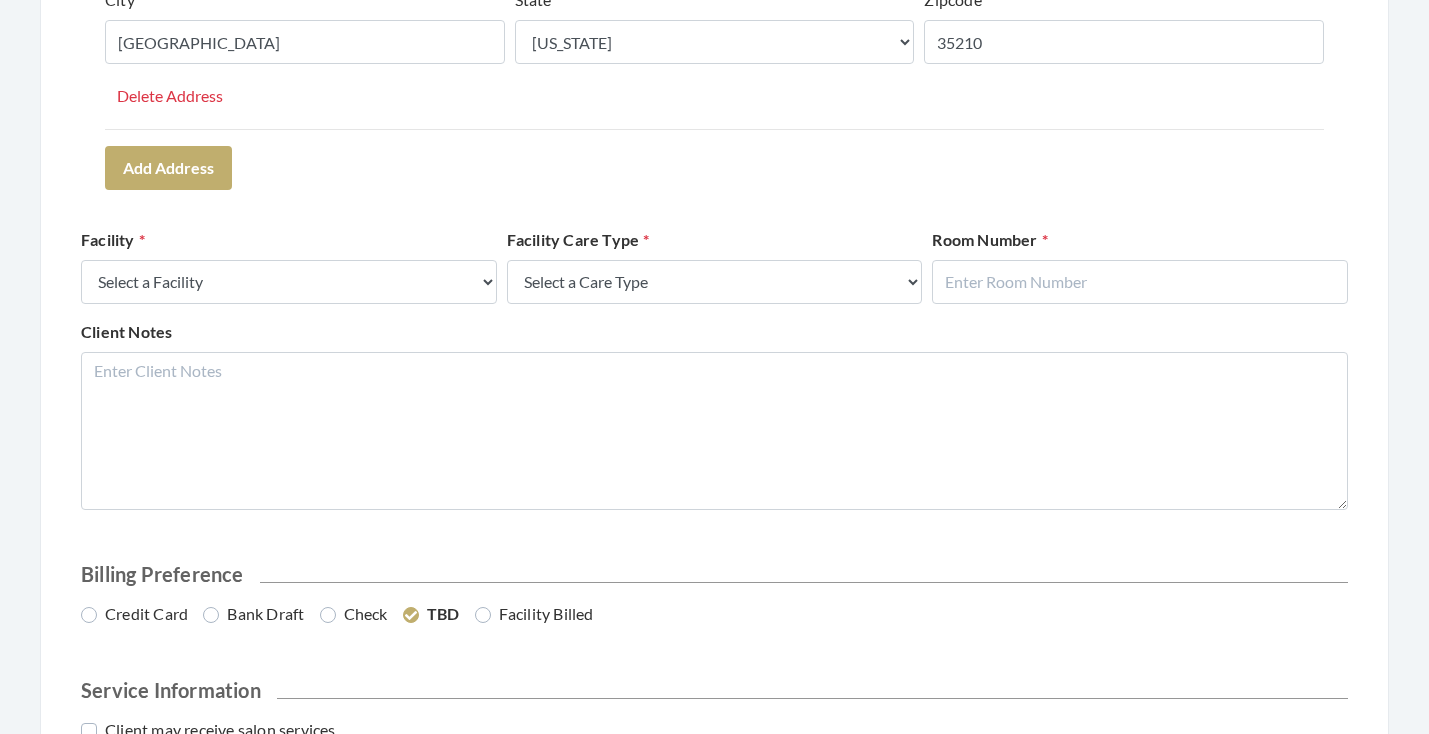 scroll, scrollTop: 685, scrollLeft: 0, axis: vertical 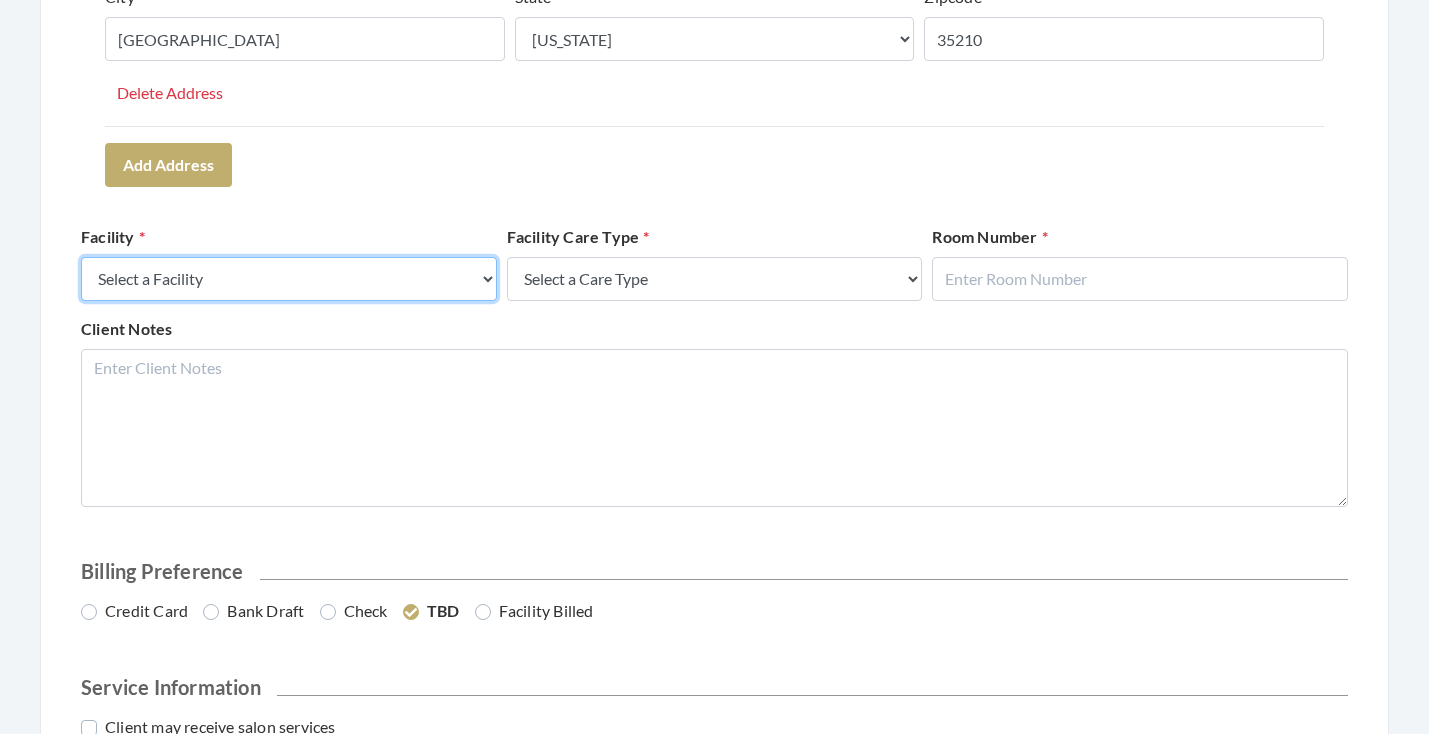 select on "58" 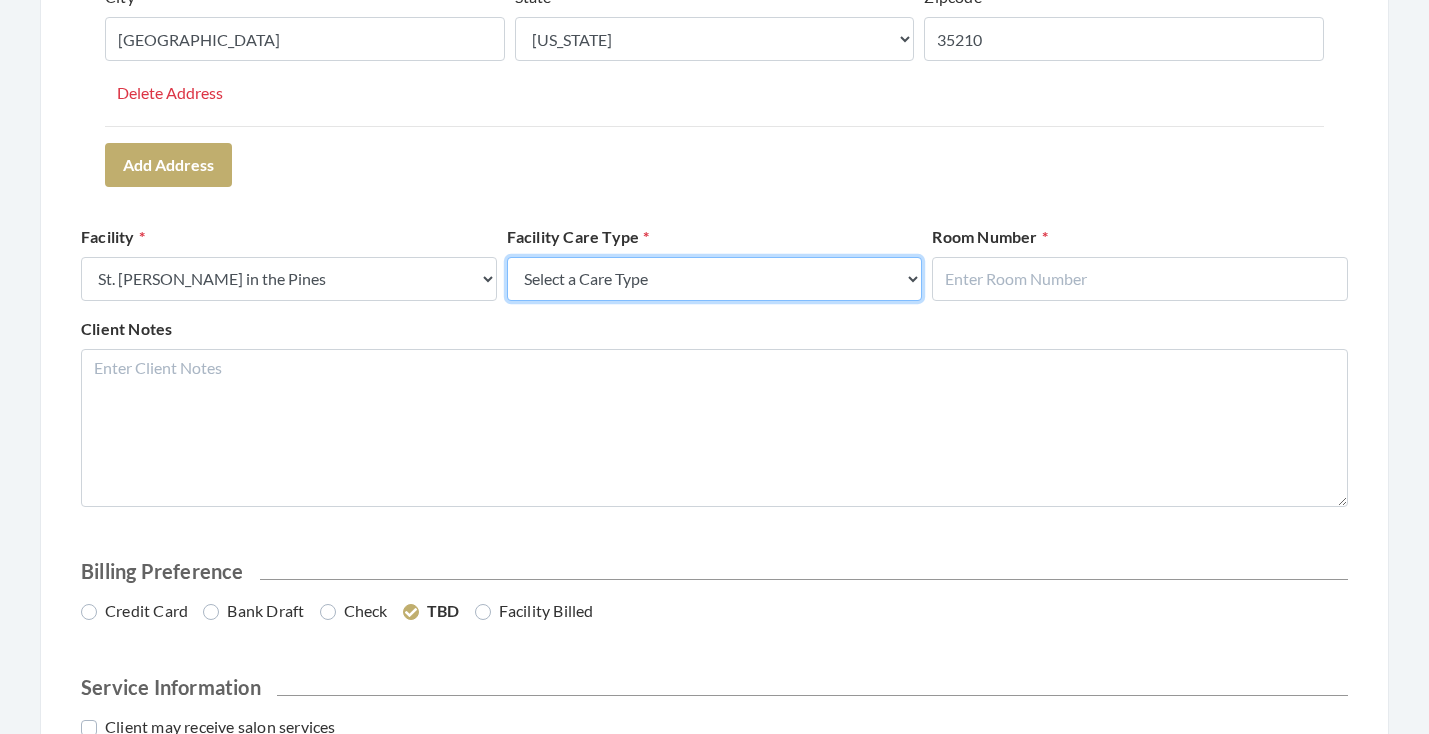 select on "4" 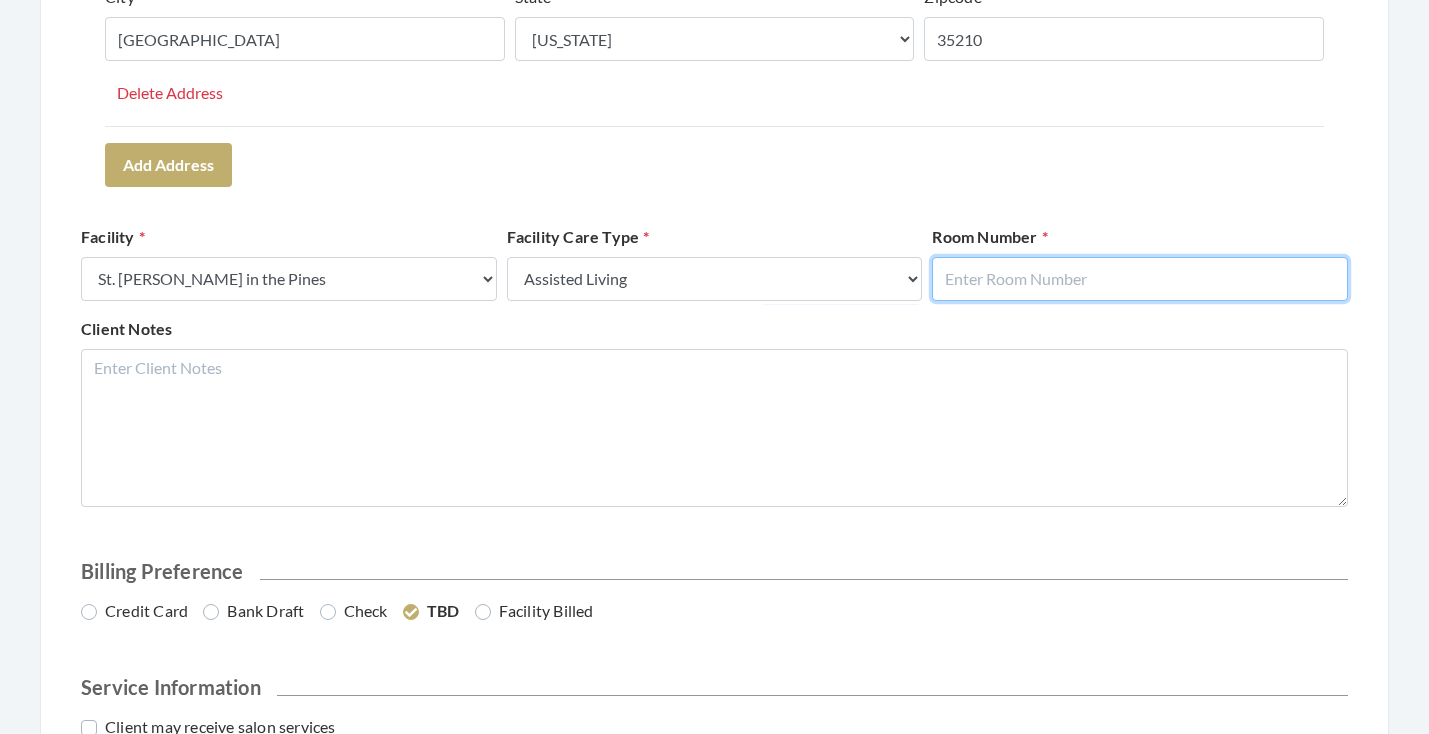 click at bounding box center (1140, 279) 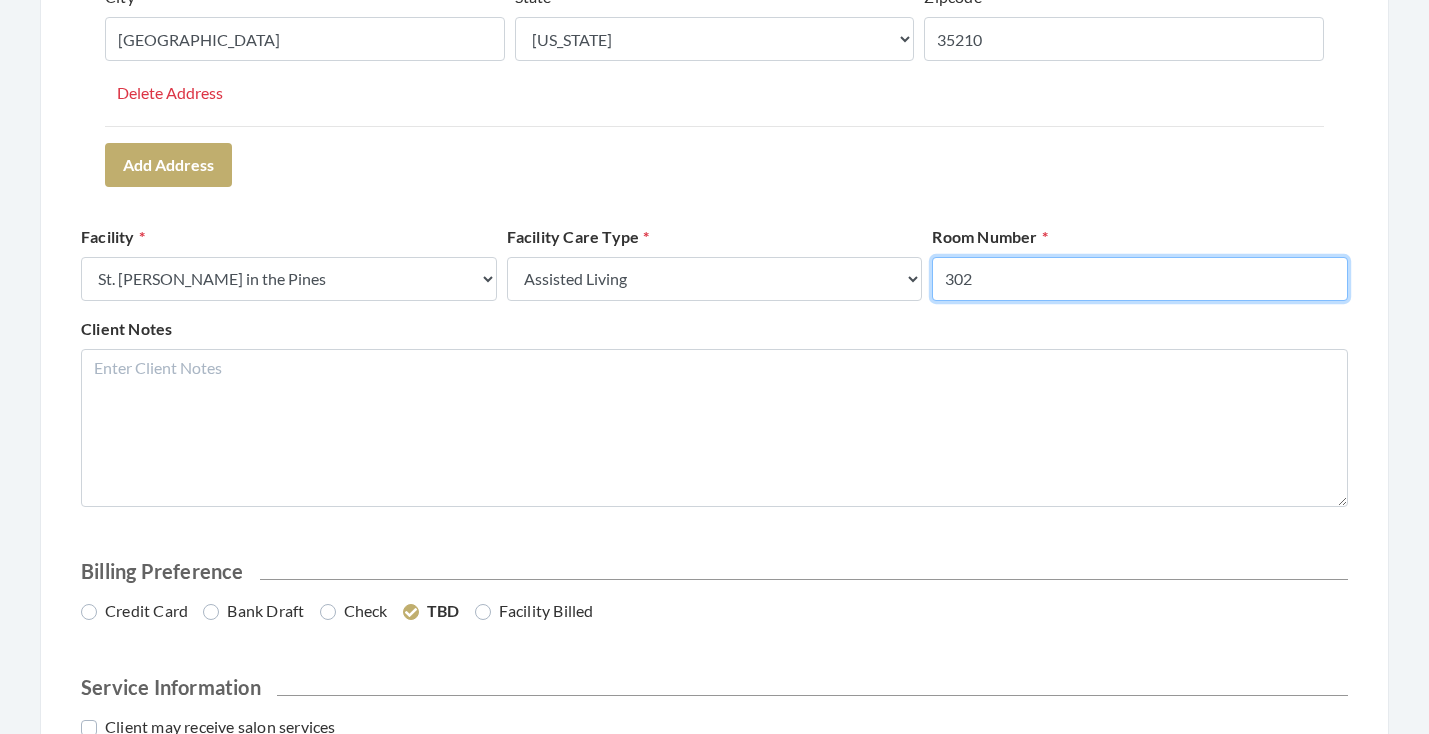 type on "302" 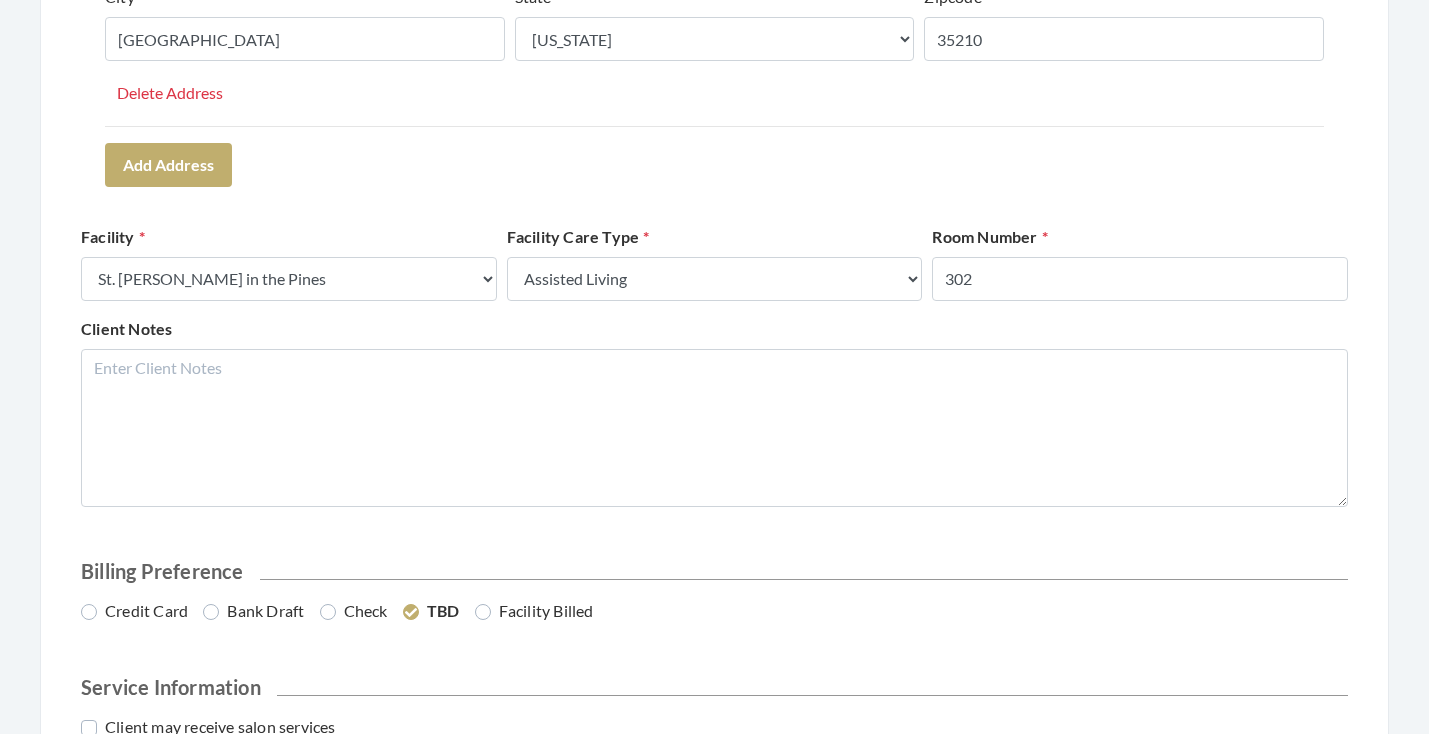 click on "Address Type   Select One...   Office Address   Home Address   Billing Address   Primary Address     Set this address as the primary address   Address   4941 MONTEVALLO ROAD   Address 2   APT 302   City   BIRMINGHAM   State   Select One...   Alabama   Alaska   American Samoa   Arizona   Arkansas   California   Colorado   Connecticut   Delaware   District Of Columbia   Federated States Of Micronesia   Florida   Georgia   Guam Gu   Hawaii   Idaho   Illinois   Indiana   Iowa   Kansas   Kentucky   Louisiana   Maine   Marshall Islands   Maryland   Massachusetts   Michigan   Minnesota   Mississippi   Missouri   Montana   Nebraska   Nevada   New Hampshire   New Jersey   New Mexico   New York   North Carolina   North Dakota   Northern Mariana Islands   Ohio   Oklahoma   Oregon   Palau   Pennsylvania   Puerto Rico   Rhode Island   South Carolina   South Dakota   Tennessee   Texas   Utah   Vermont   Virgin Islands   Virginia   Washington   West Virginia   Wisconsin   Wyoming   Zipcode   35210   Delete Address" at bounding box center (714, -7) 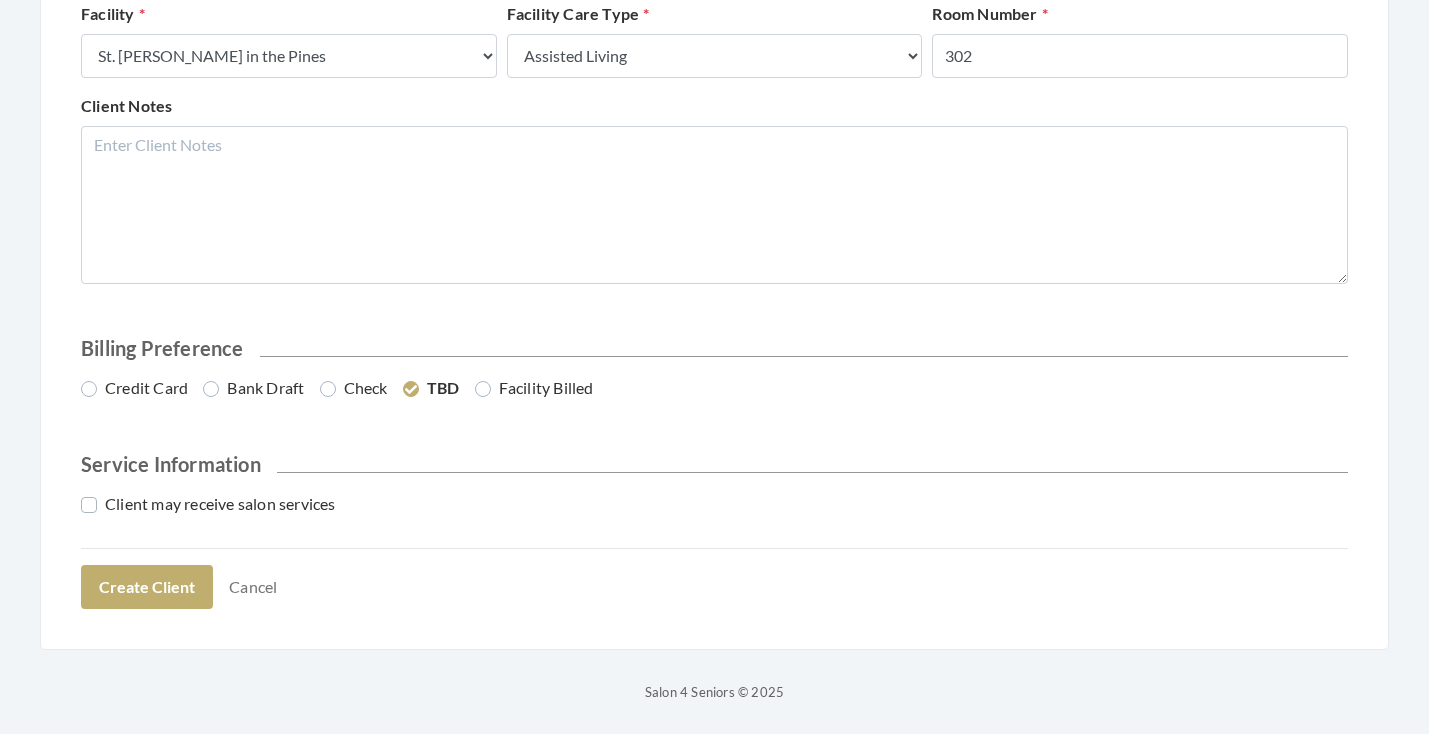 scroll, scrollTop: 907, scrollLeft: 0, axis: vertical 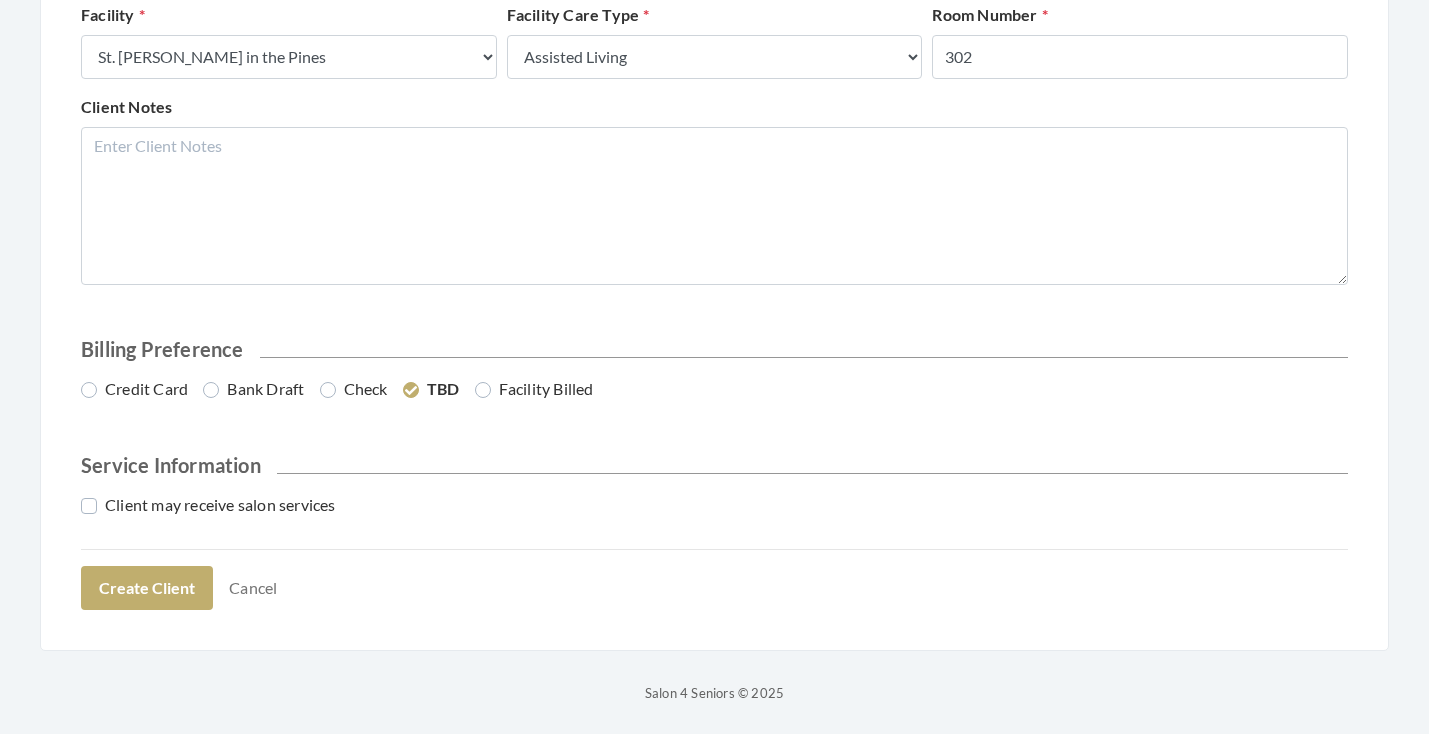 click on "Credit Card" at bounding box center [134, 389] 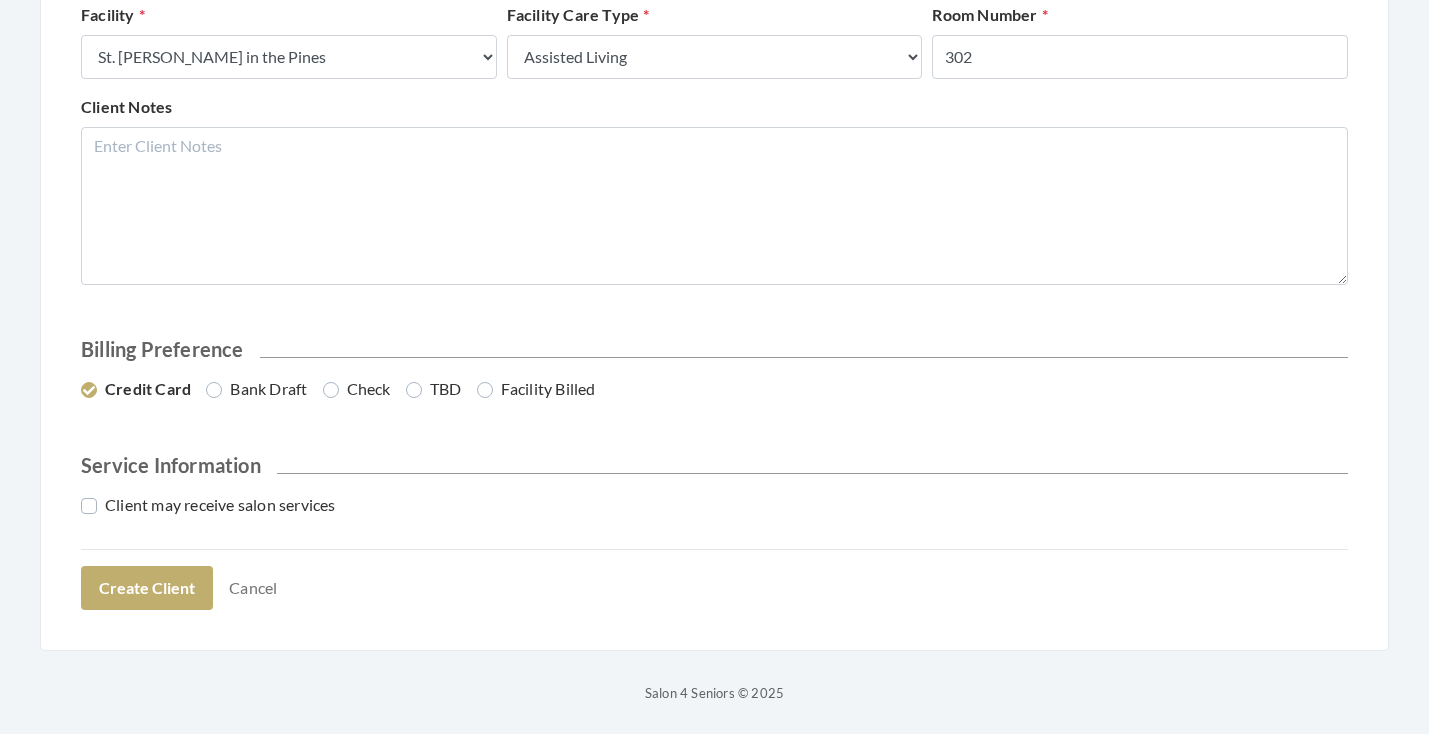 click on "Client may receive salon services" at bounding box center [208, 505] 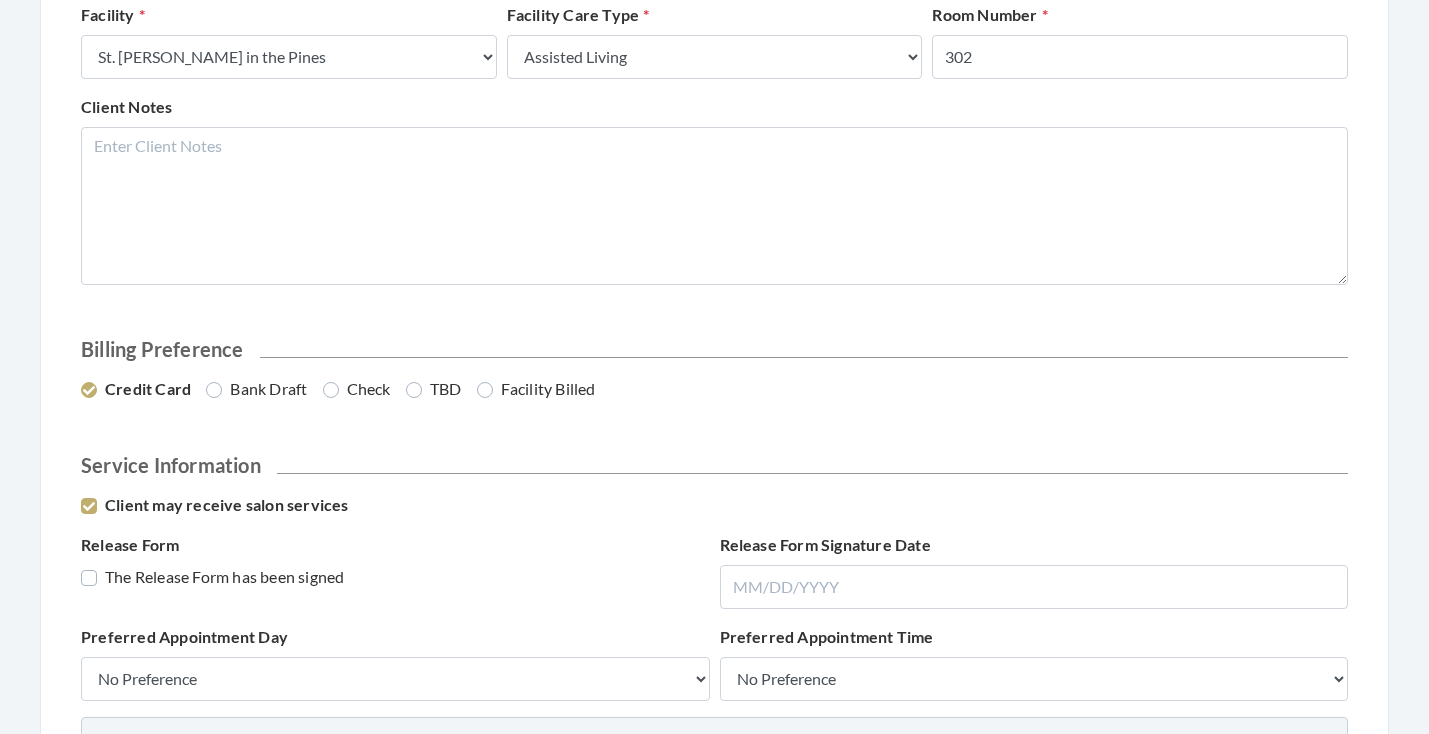 click on "Release Form     The Release Form has been signed" at bounding box center [395, 571] 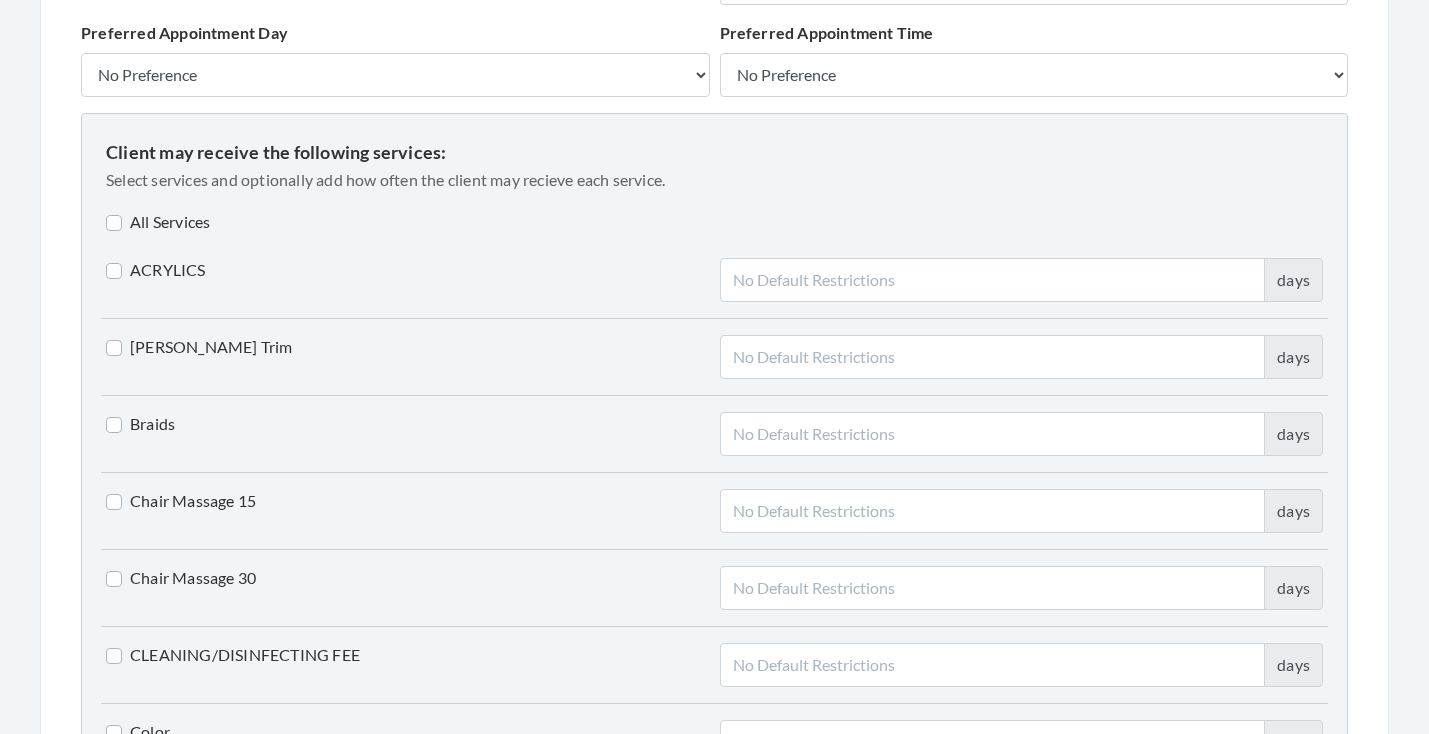scroll, scrollTop: 1521, scrollLeft: 0, axis: vertical 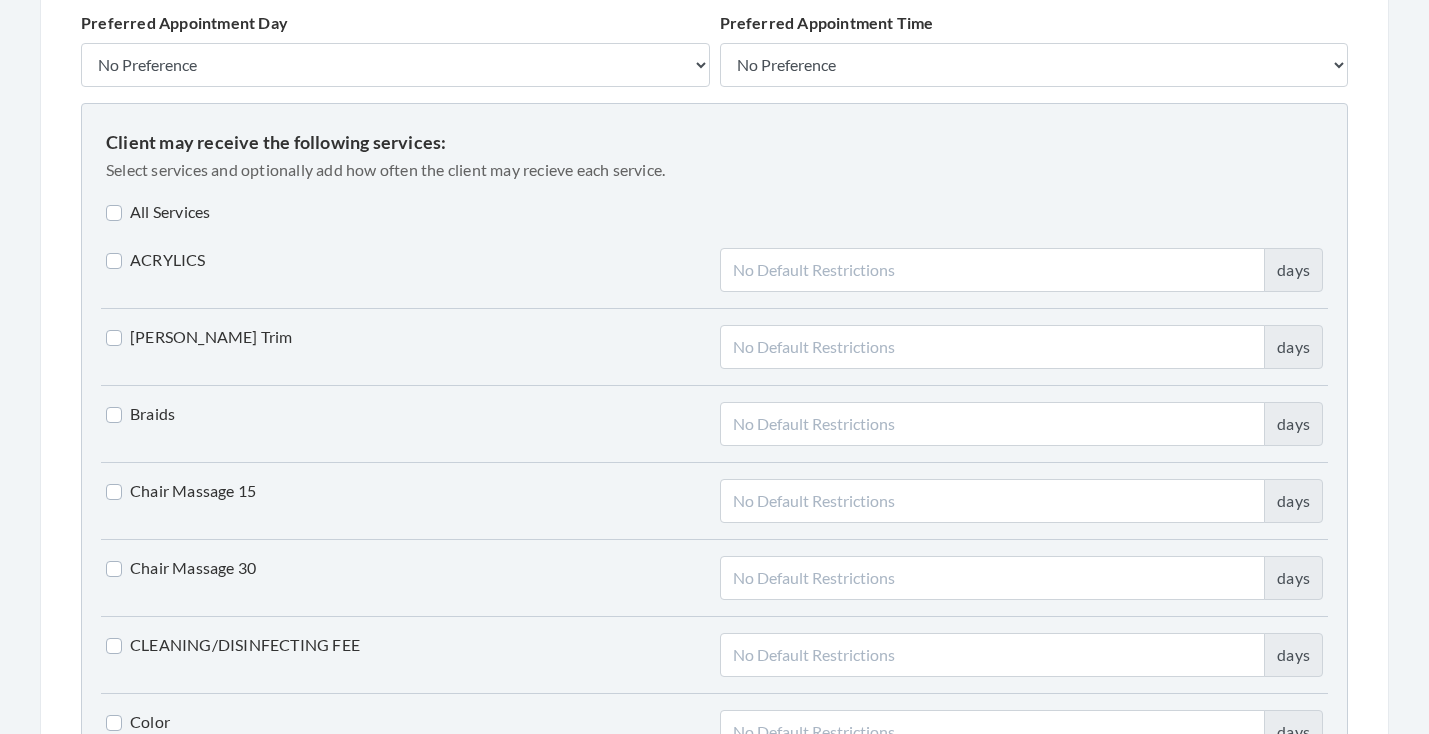 click on "[PERSON_NAME] Trim" at bounding box center [199, 337] 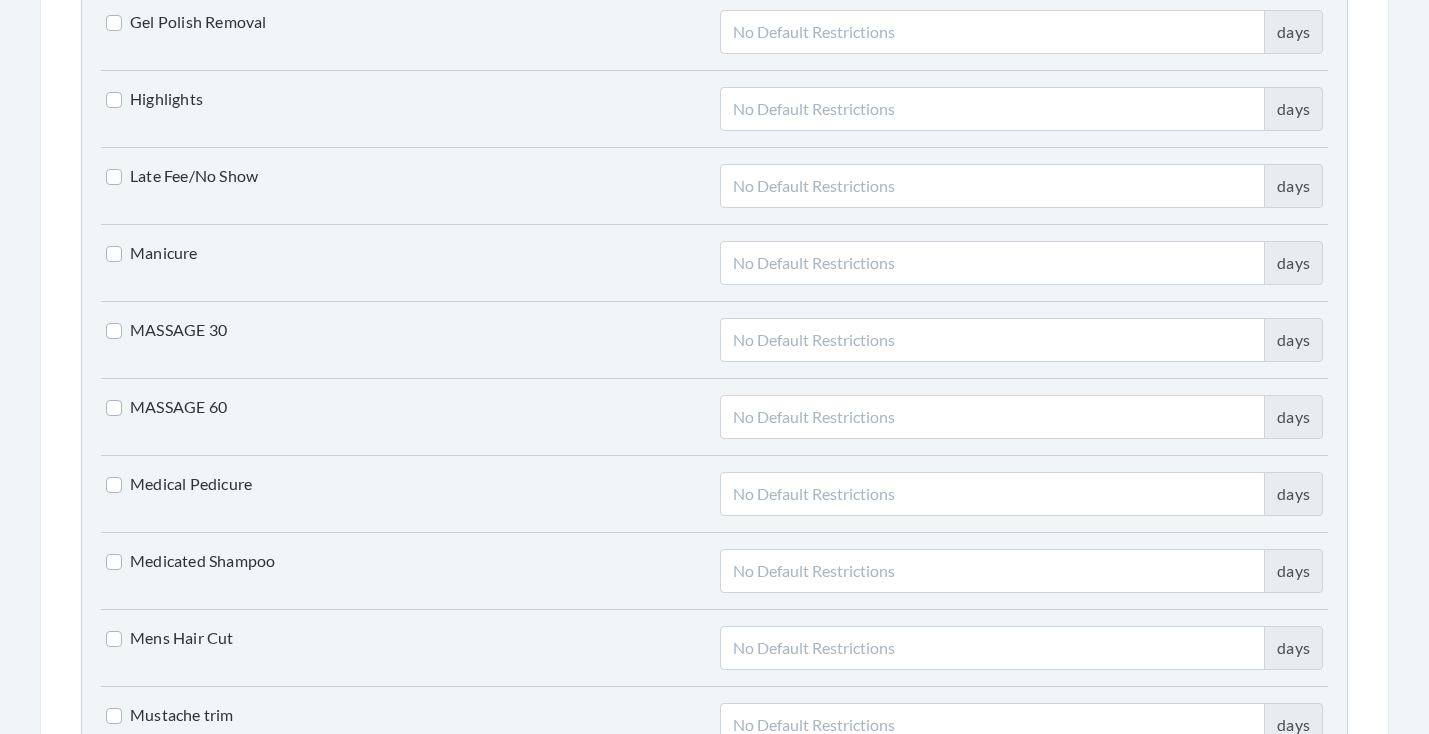 scroll, scrollTop: 3160, scrollLeft: 0, axis: vertical 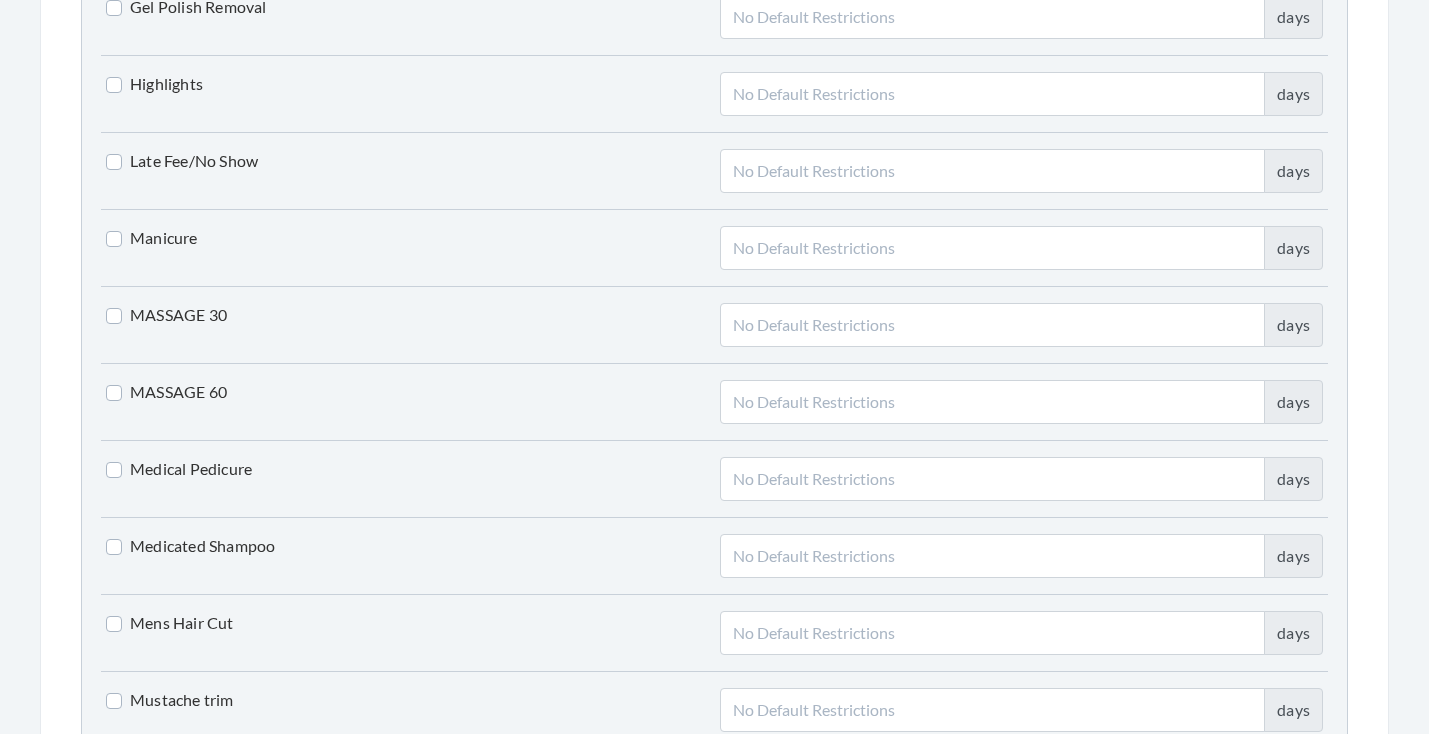 click on "Mens Hair Cut" at bounding box center (170, 623) 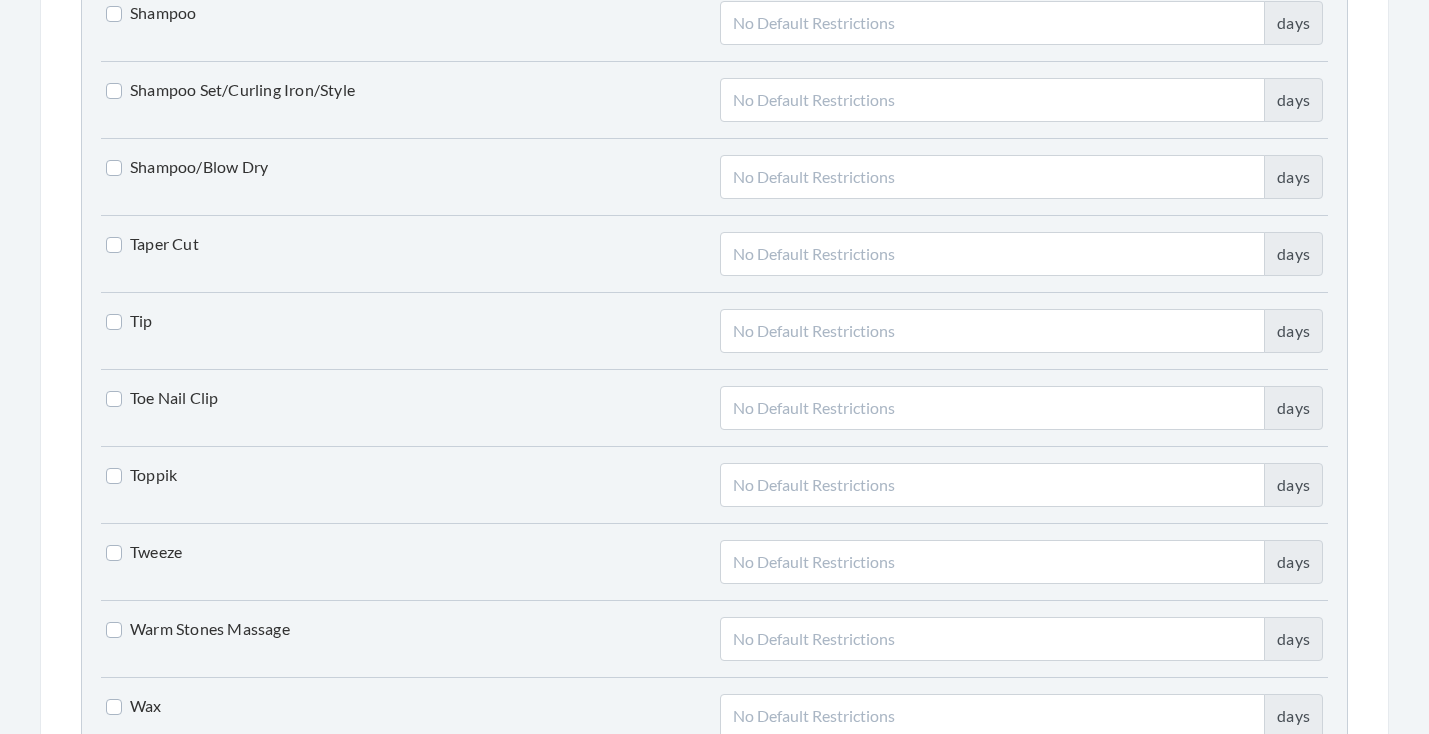 scroll, scrollTop: 4644, scrollLeft: 0, axis: vertical 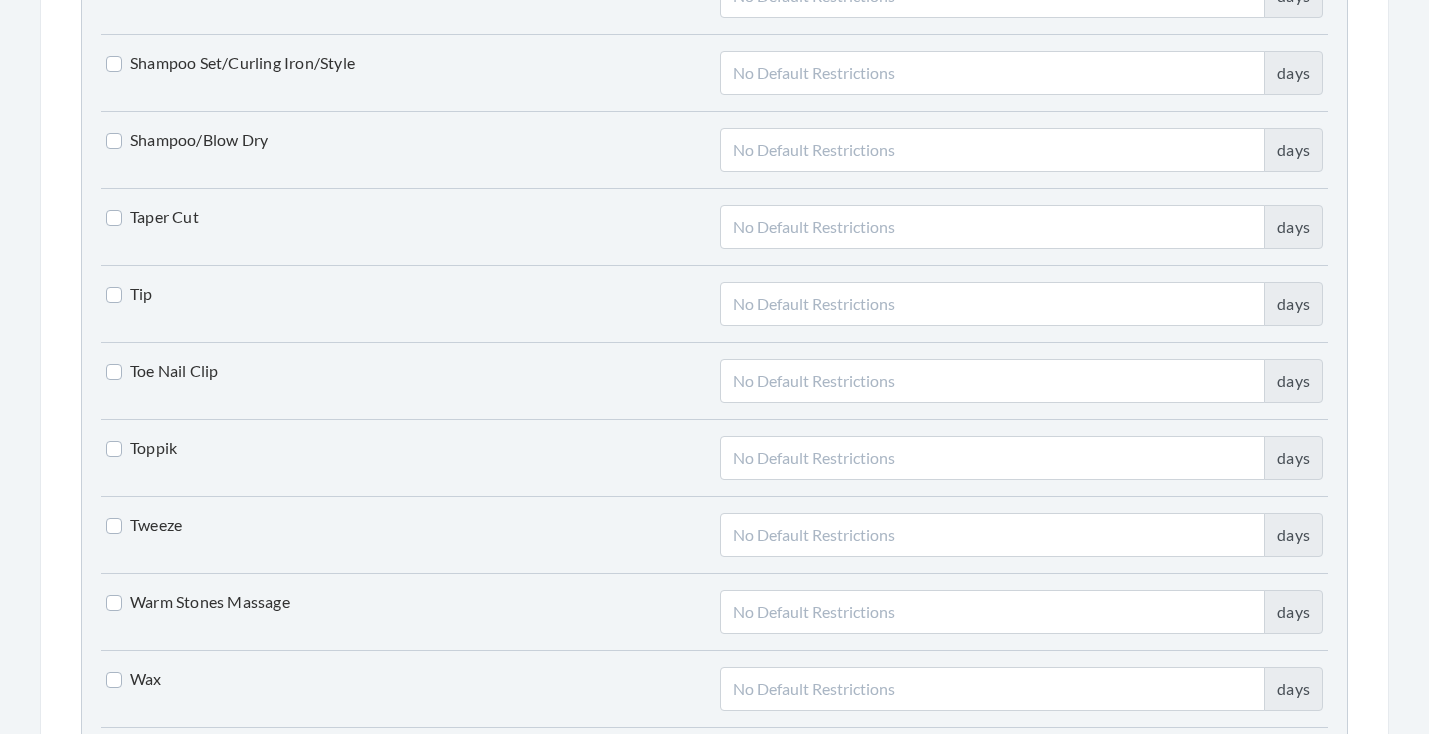 click on "Tweeze" at bounding box center [144, 525] 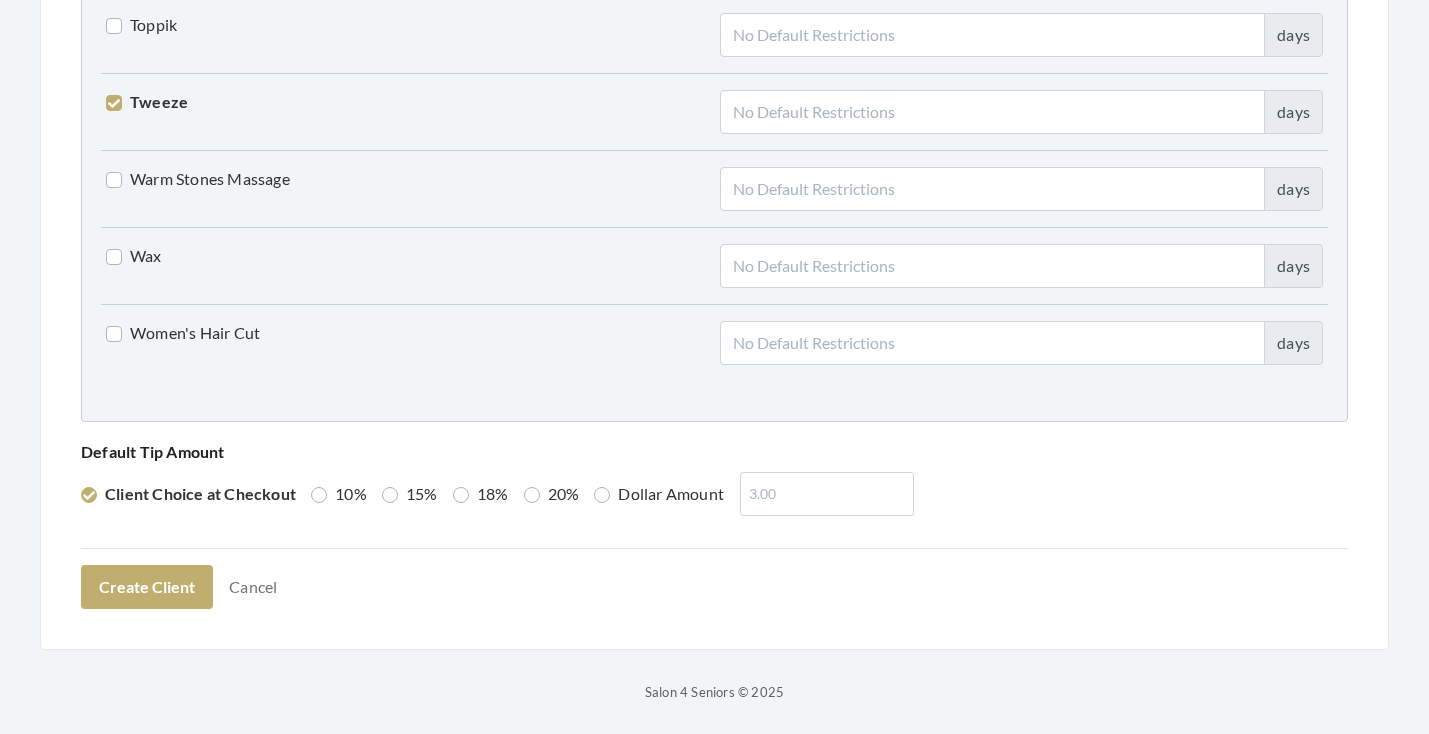scroll, scrollTop: 5066, scrollLeft: 0, axis: vertical 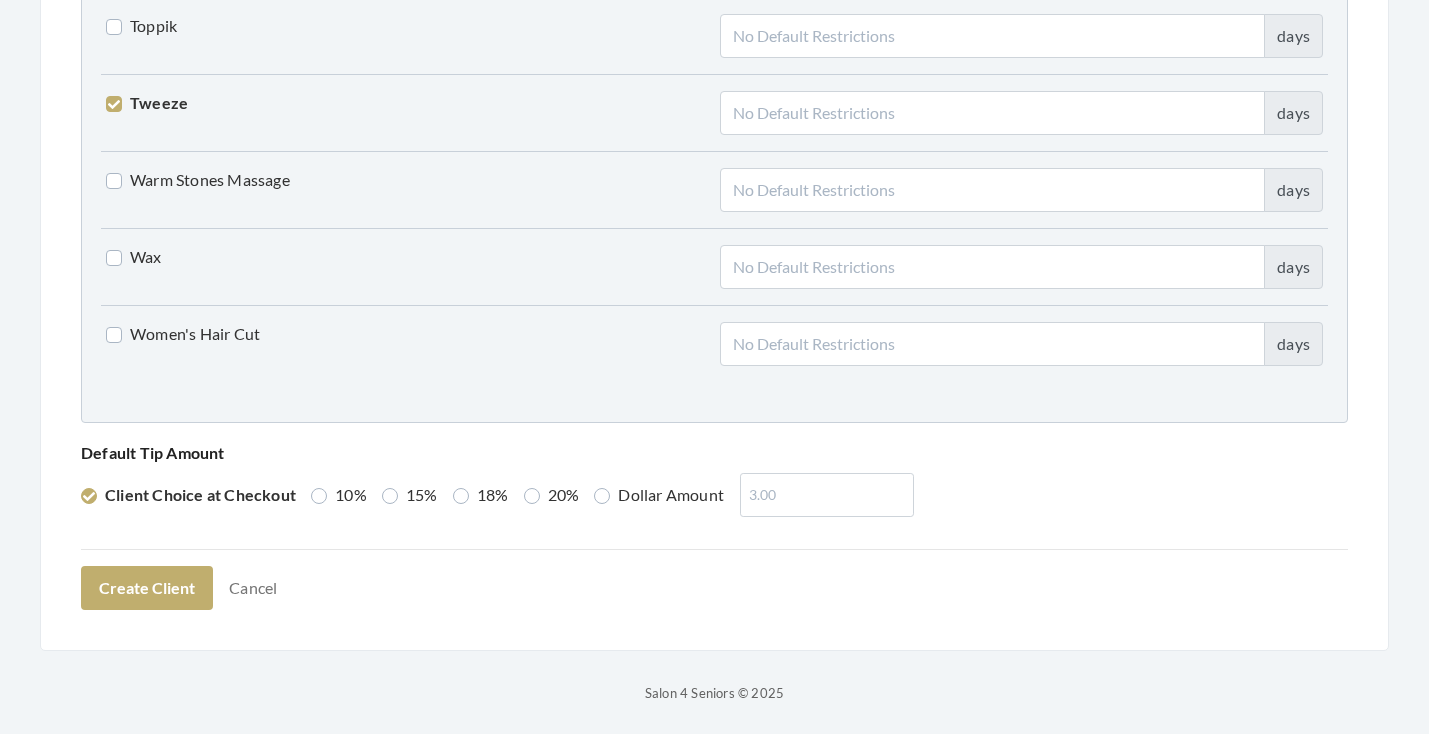 click on "Dollar Amount" at bounding box center [659, 495] 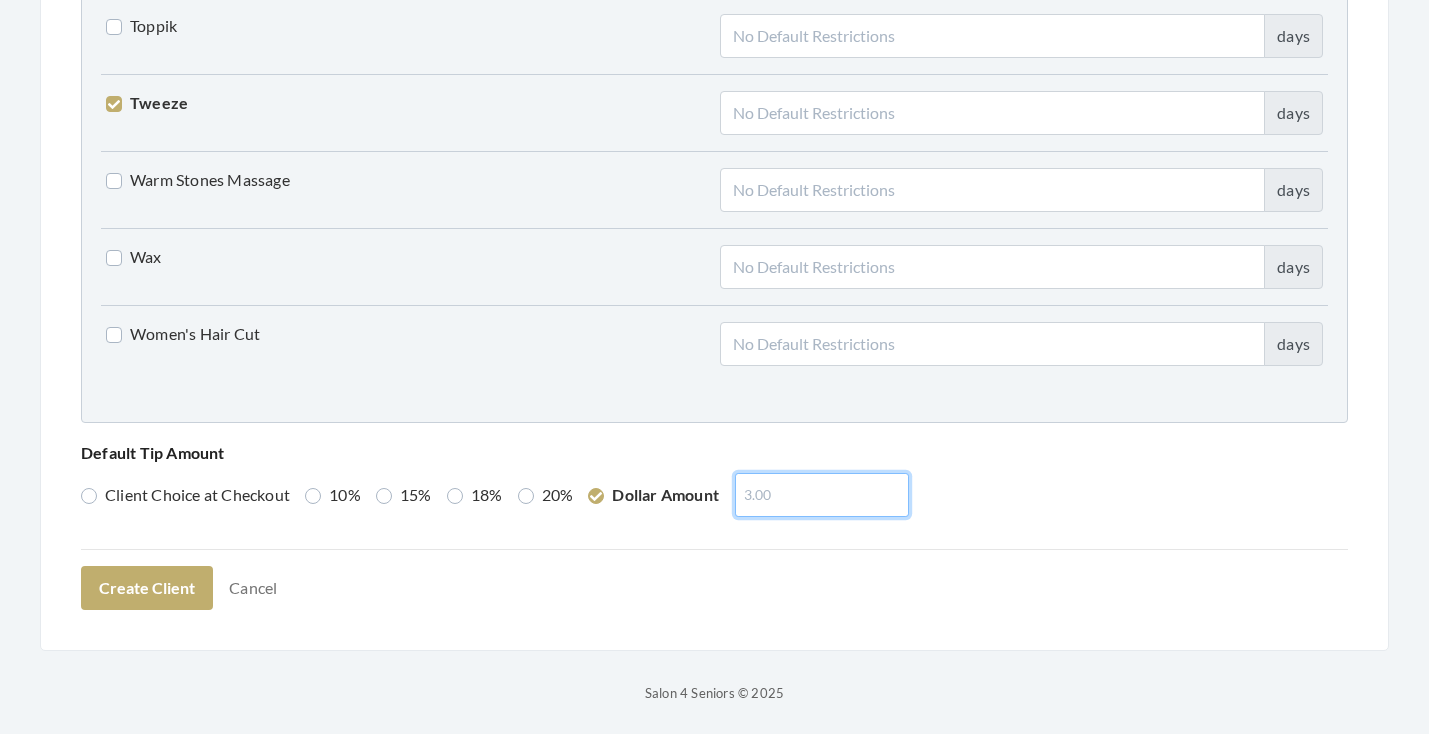 click at bounding box center (822, 495) 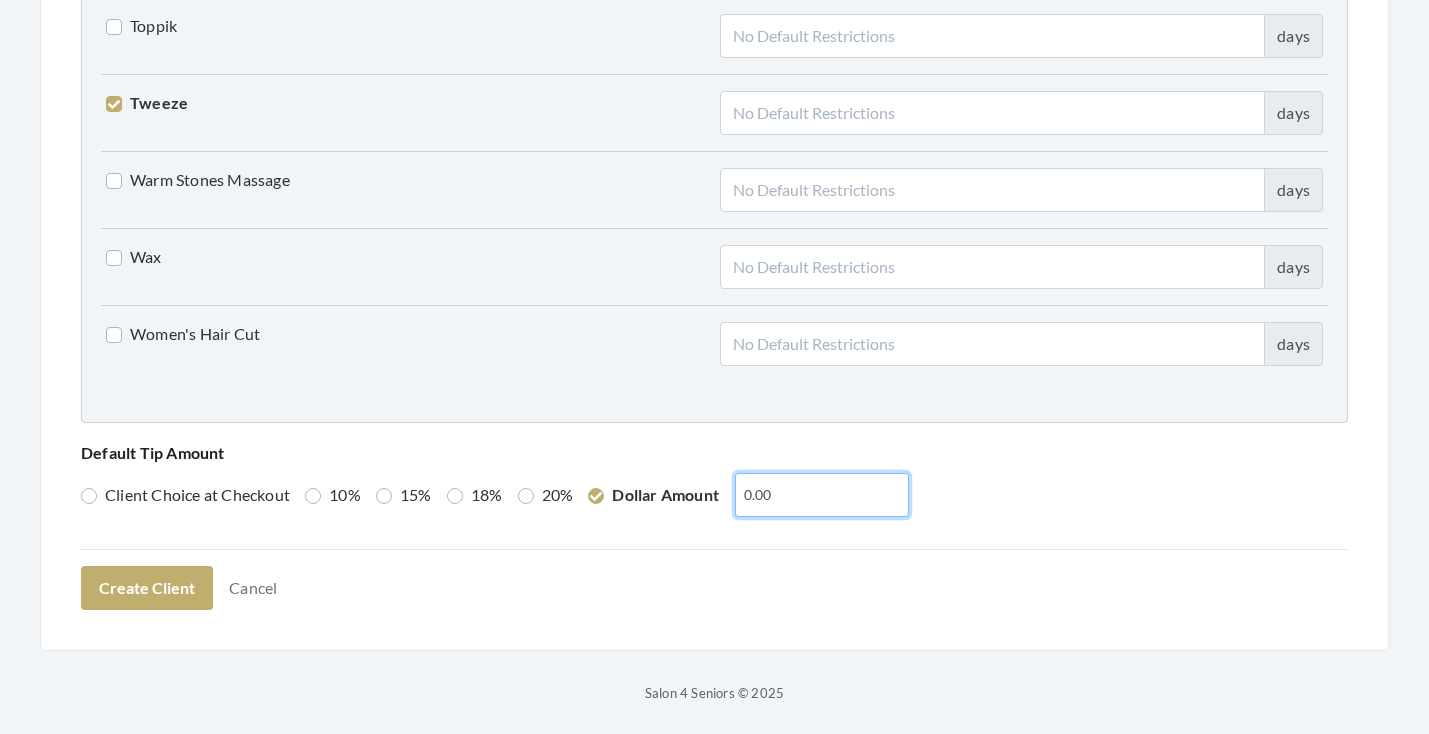 type on "0.00" 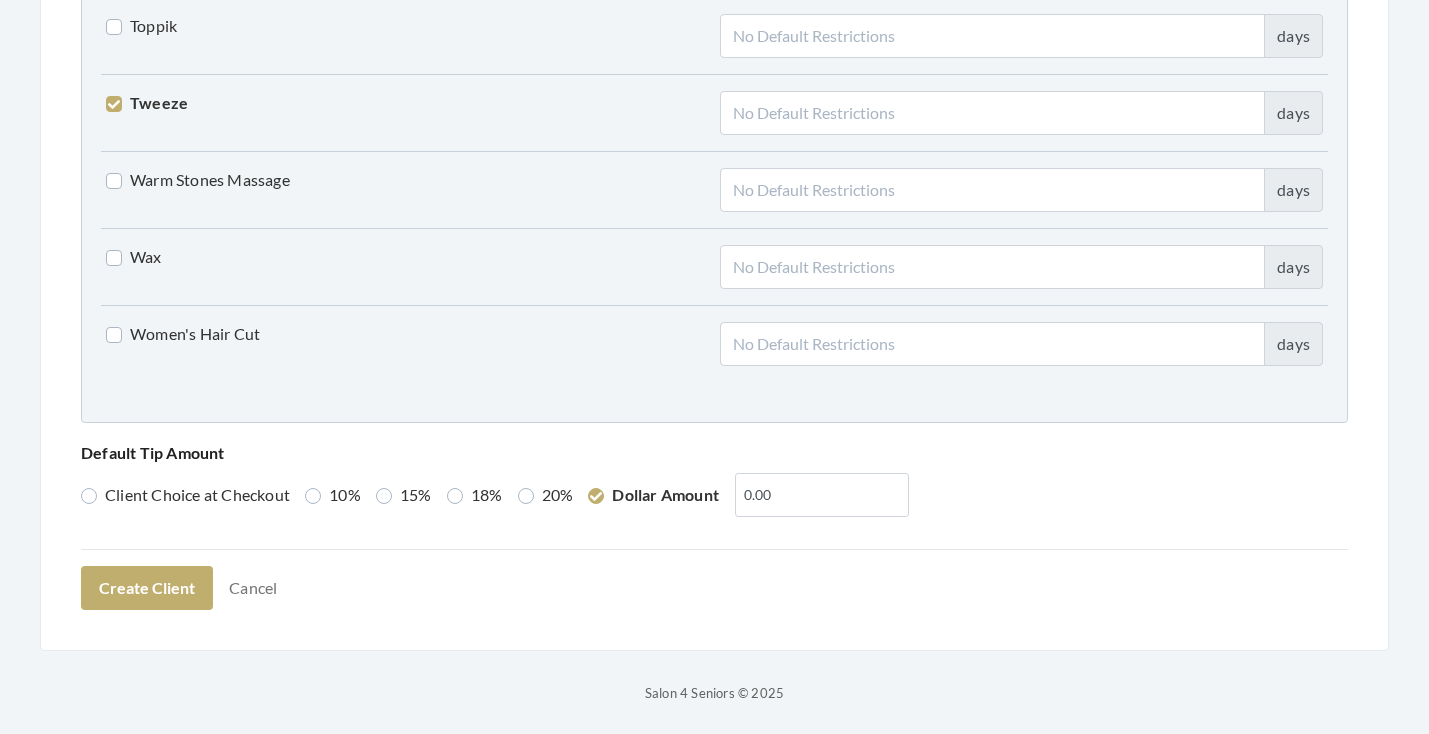click on "Client Information     First Name   RONNIE   Last Name   SMITH   Email Address     Phone Number   000   User Address(es)     Address Type   Select One...   Office Address   Home Address   Billing Address   Primary Address     Set this address as the primary address   Address   4941 MONTEVALLO ROAD   Address 2   APT 302   City   BIRMINGHAM   State   Select One...   Alabama   Alaska   American Samoa   Arizona   Arkansas   California   Colorado   Connecticut   Delaware   District Of Columbia   Federated States Of Micronesia   Florida   Georgia   Guam Gu   Hawaii   Idaho   Illinois   Indiana   Iowa   Kansas   Kentucky   Louisiana   Maine   Marshall Islands   Maryland   Massachusetts   Michigan   Minnesota   Mississippi   Missouri   Montana   Nebraska   Nevada   New Hampshire   New Jersey   New Mexico   New York   North Carolina   North Dakota   Northern Mariana Islands   Ohio   Oklahoma   Oregon   Palau   Pennsylvania   Puerto Rico   Rhode Island   South Carolina   South Dakota   Tennessee   Texas   Utah" at bounding box center [714, -2119] 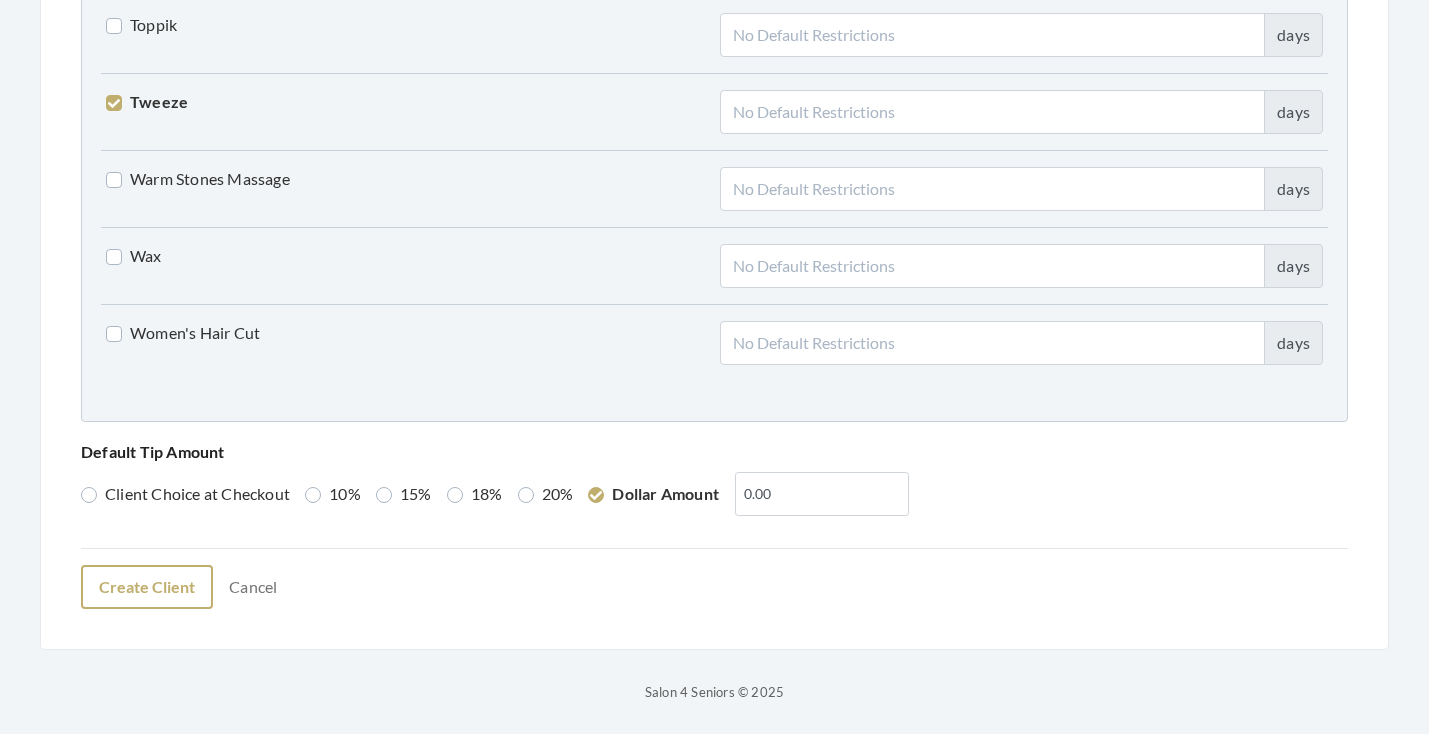 scroll, scrollTop: 5066, scrollLeft: 0, axis: vertical 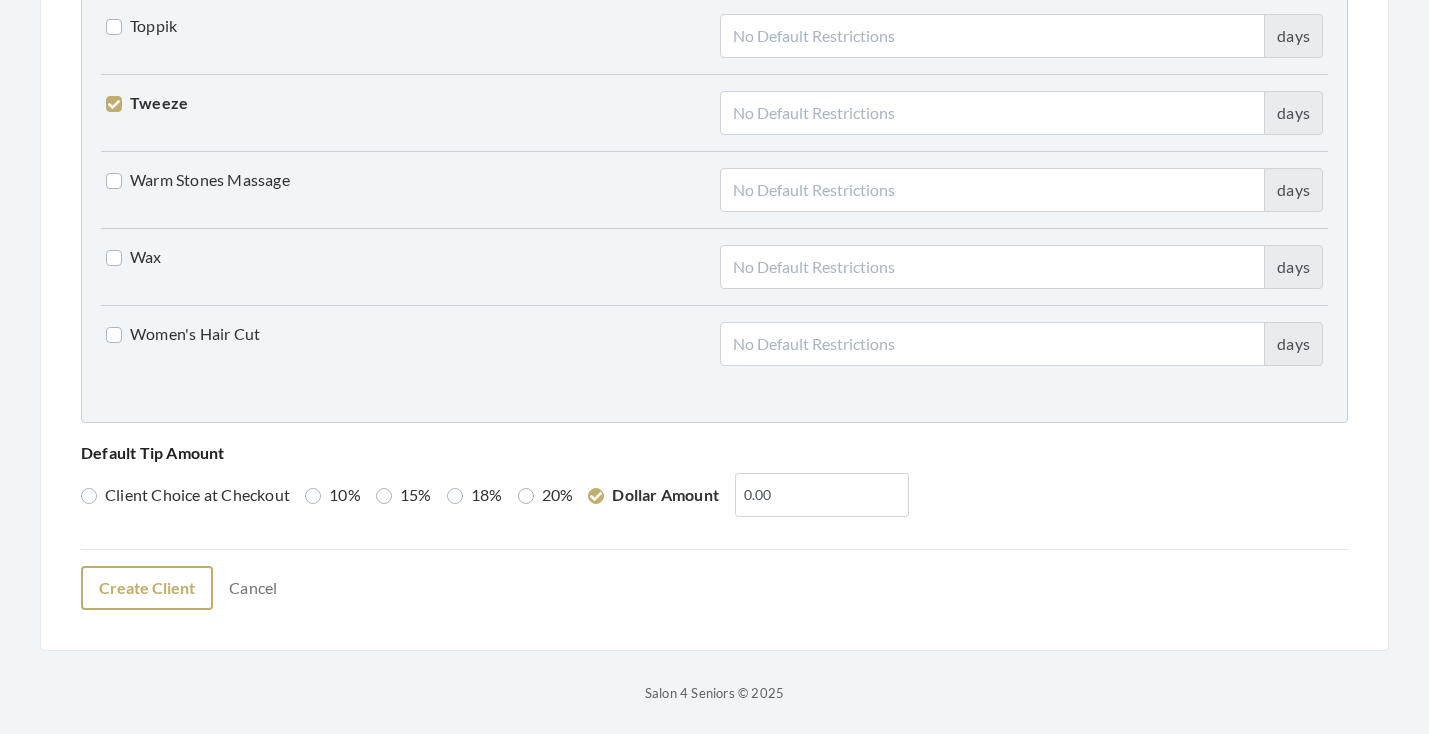 click on "Create Client" at bounding box center [147, 588] 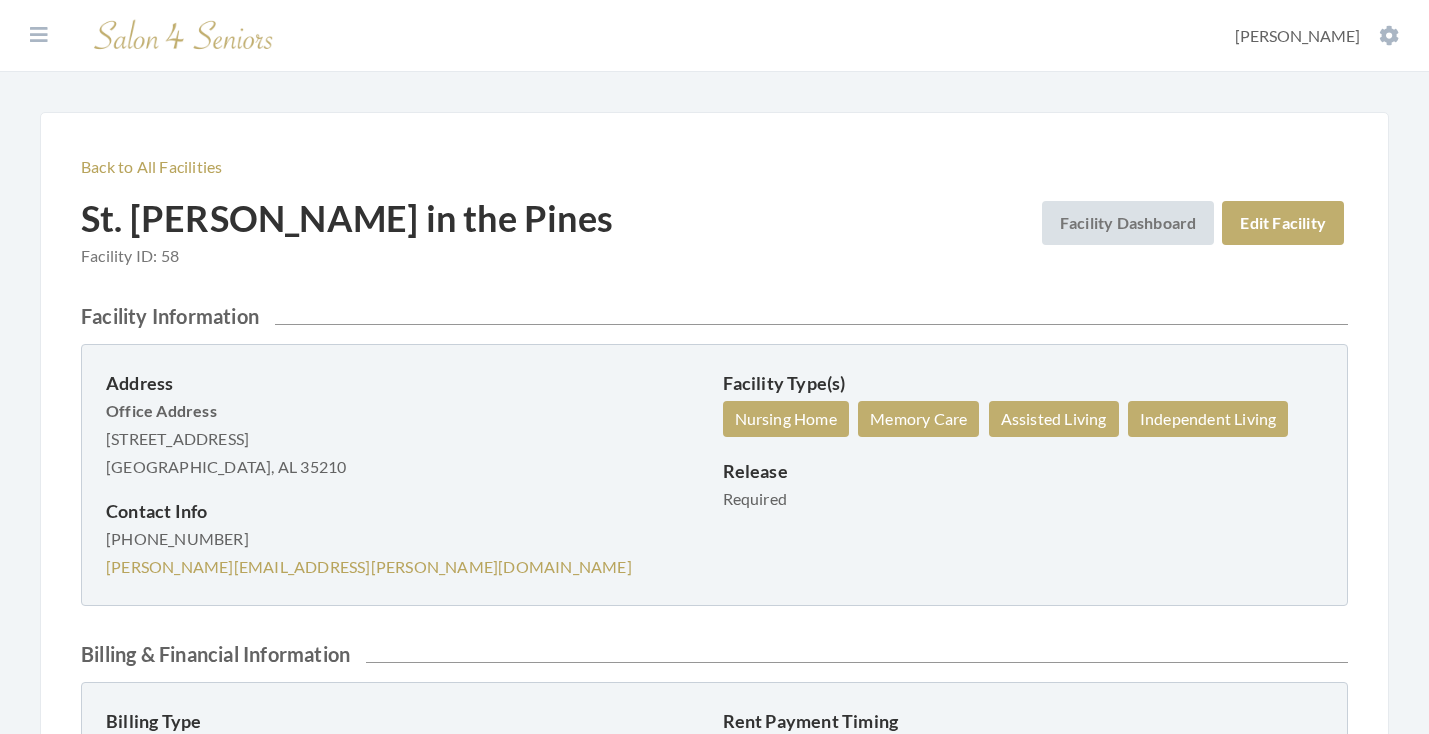 scroll, scrollTop: 0, scrollLeft: 0, axis: both 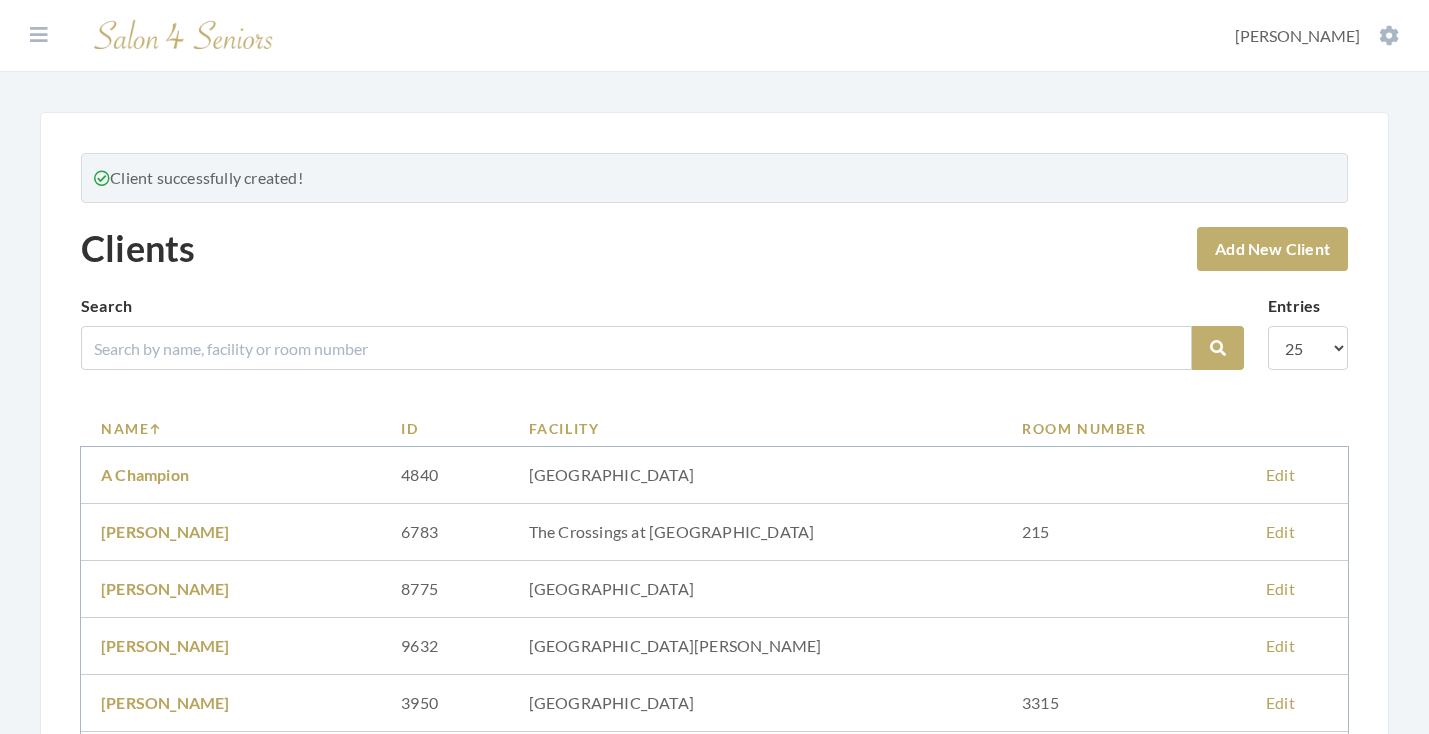 click at bounding box center (636, 348) 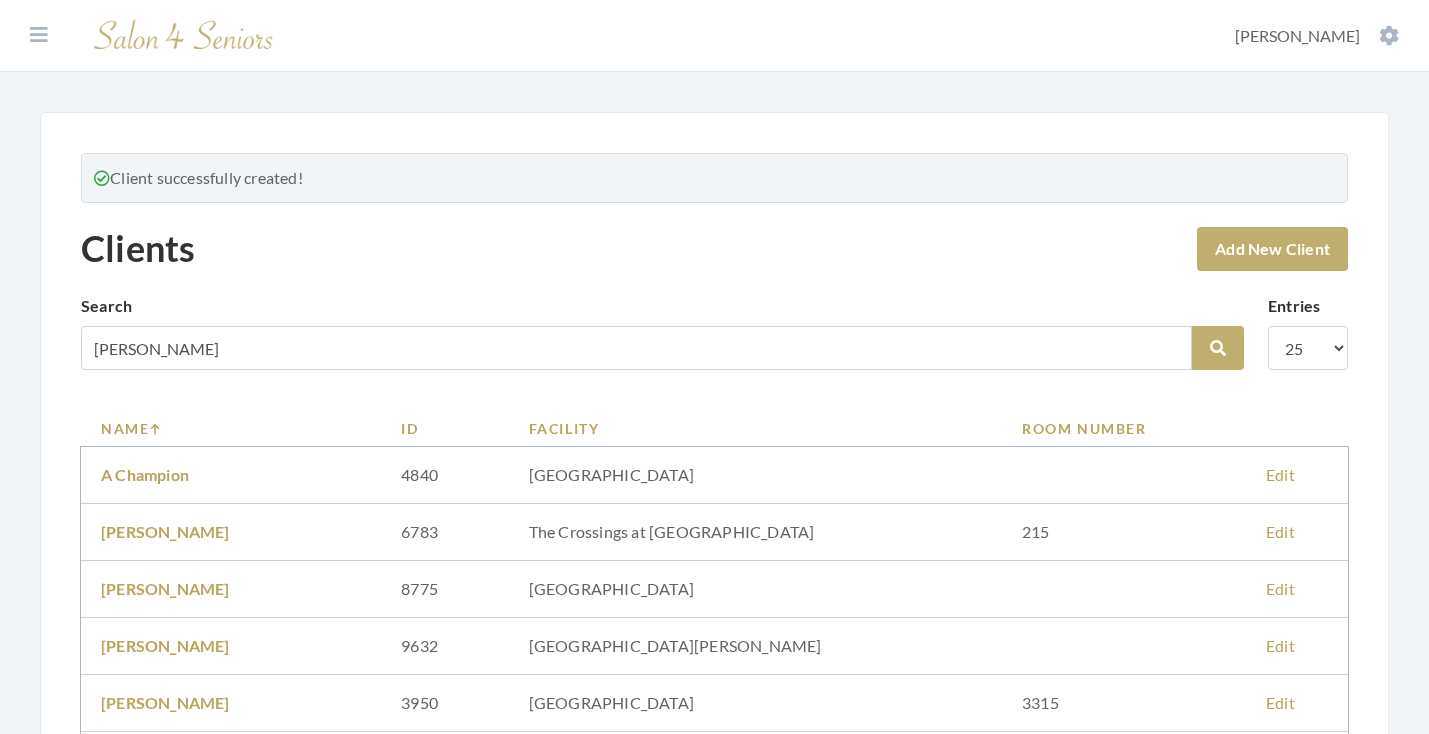 type on "[PERSON_NAME]" 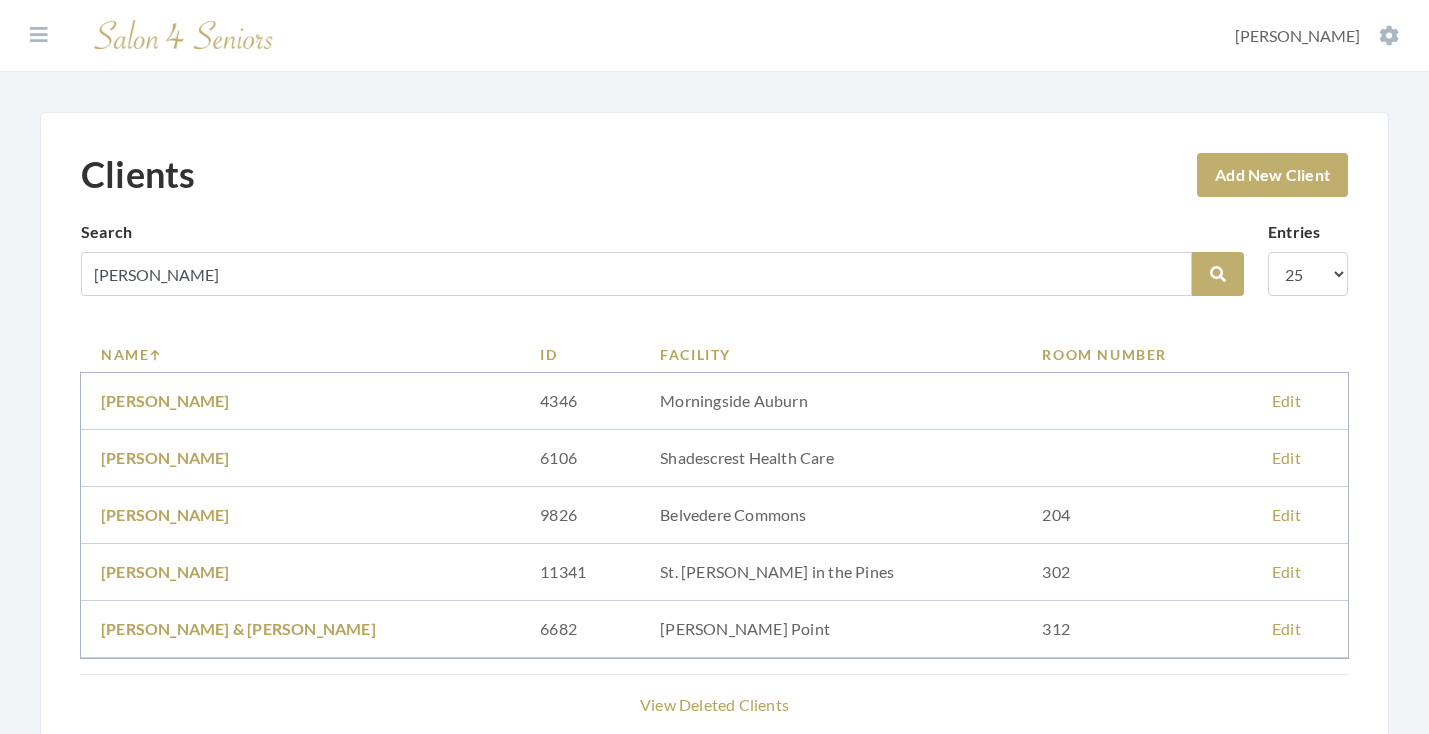 scroll, scrollTop: 0, scrollLeft: 0, axis: both 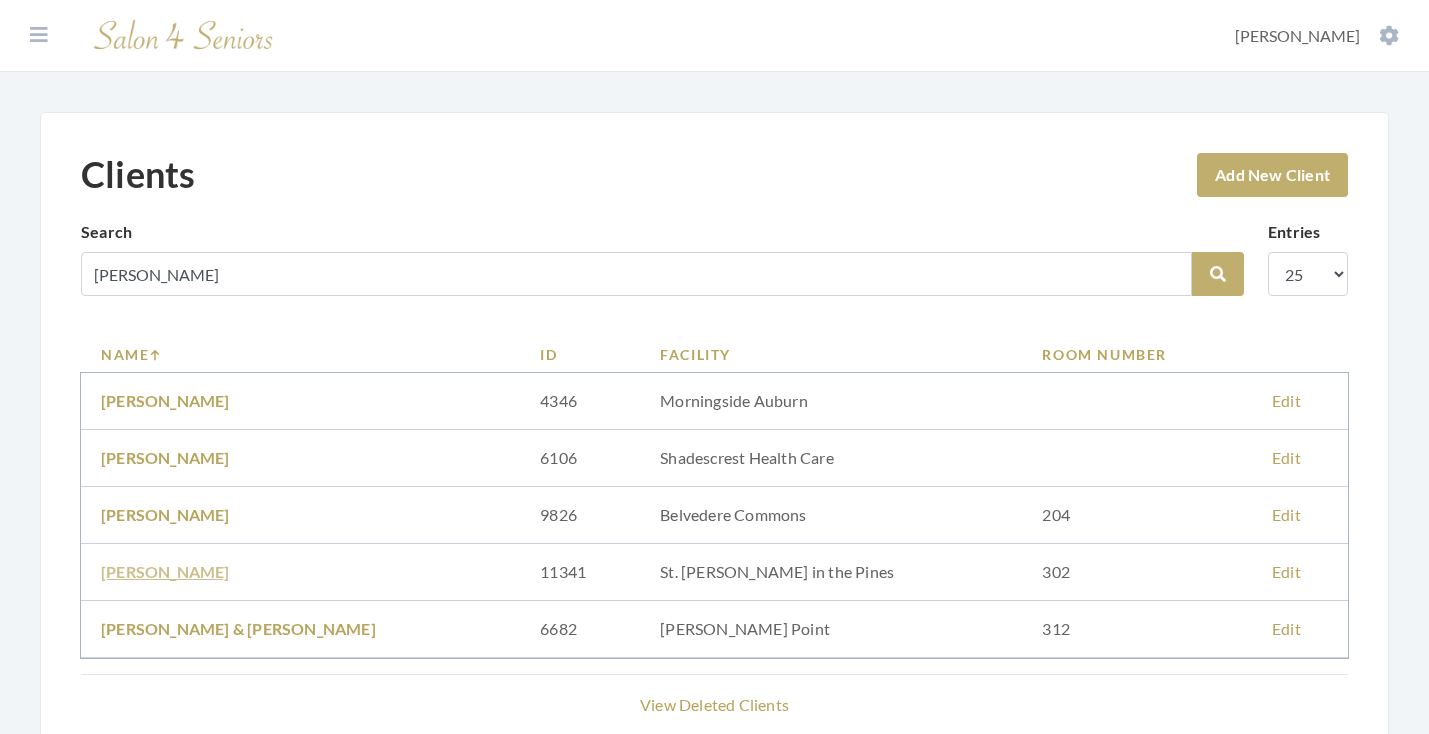 click on "[PERSON_NAME]" at bounding box center [165, 571] 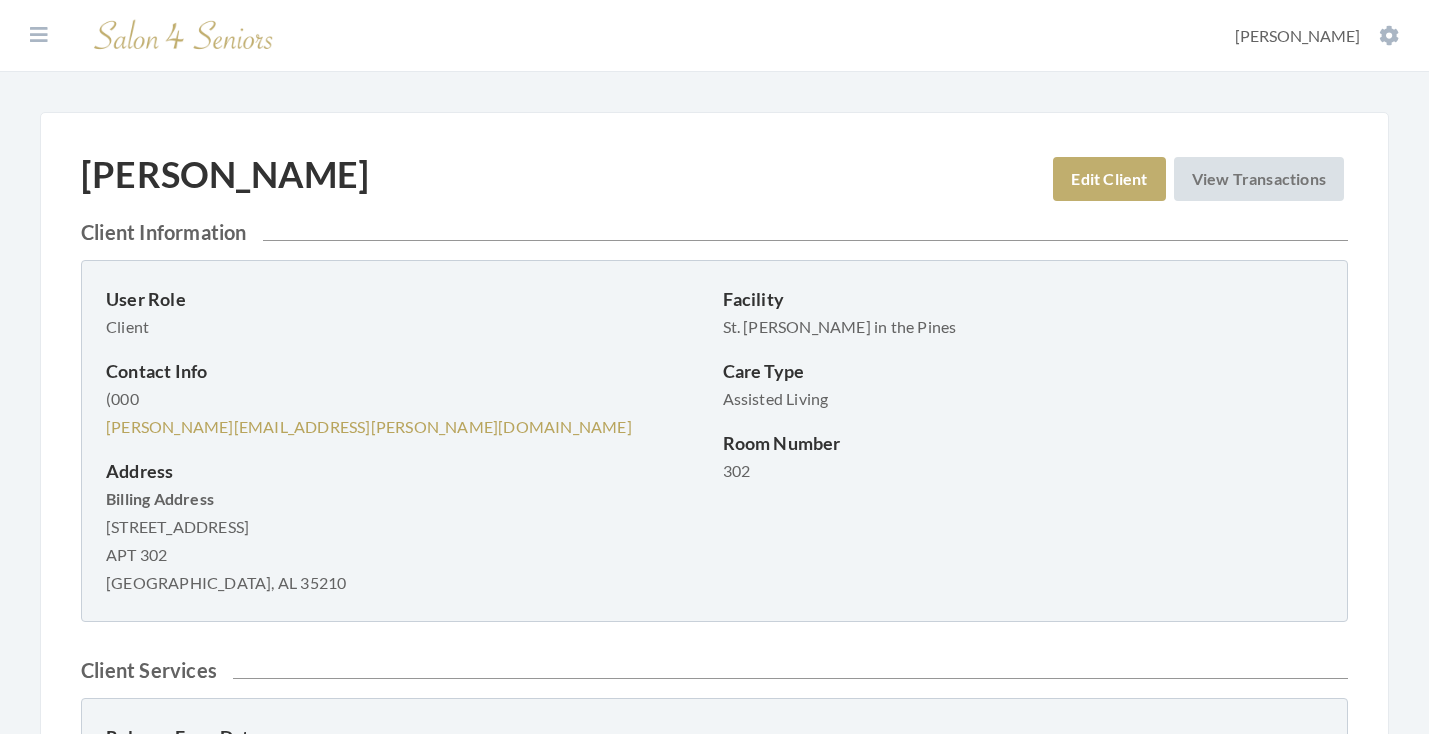 scroll, scrollTop: 0, scrollLeft: 0, axis: both 